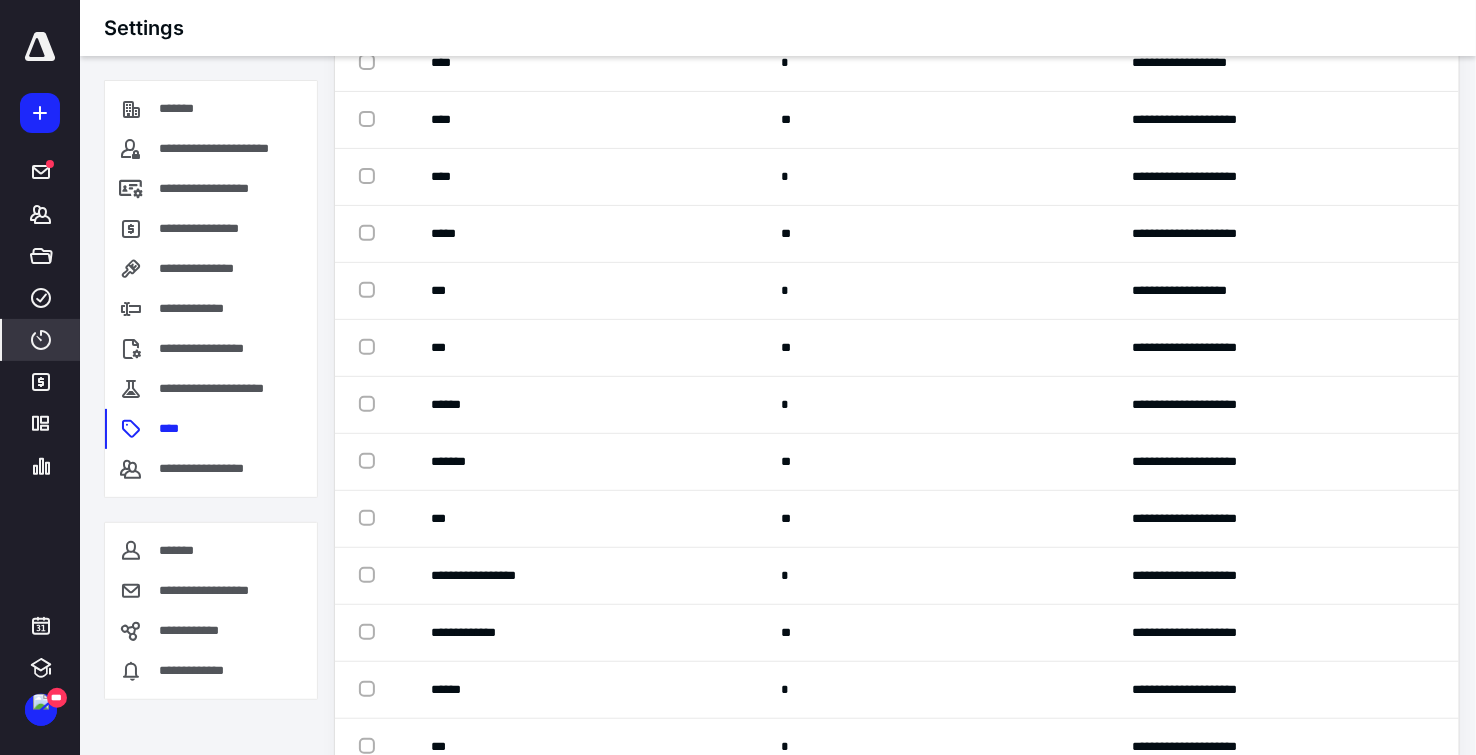 scroll, scrollTop: 208, scrollLeft: 0, axis: vertical 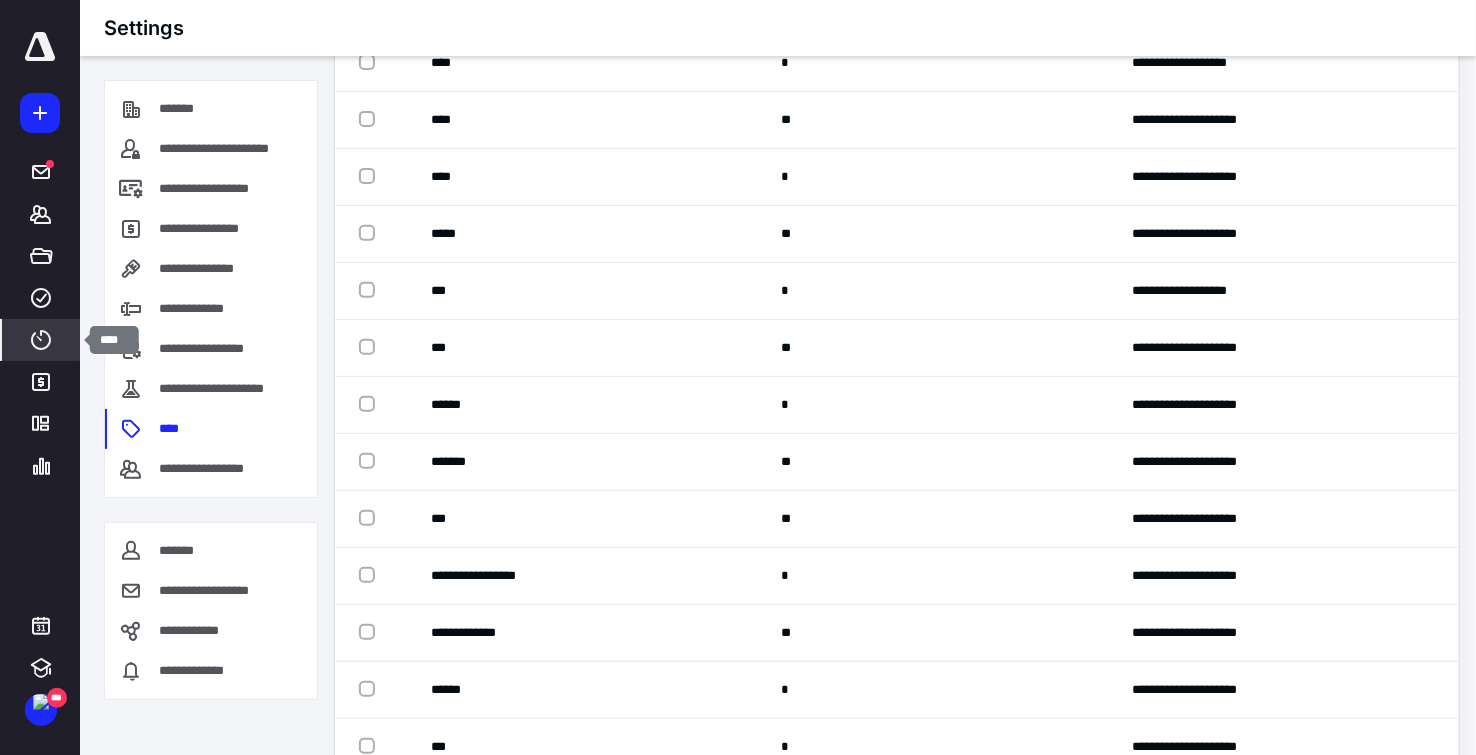 click 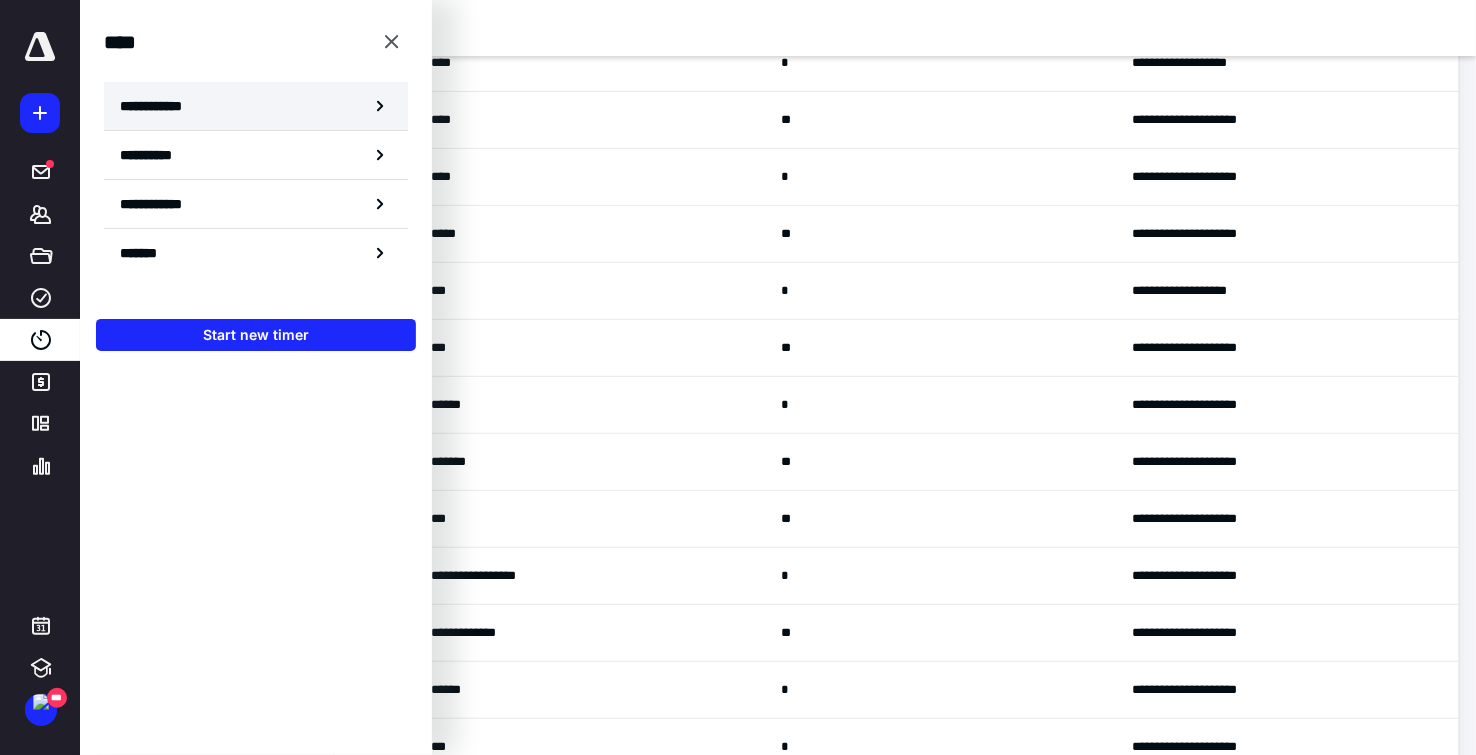 click on "**********" at bounding box center (162, 106) 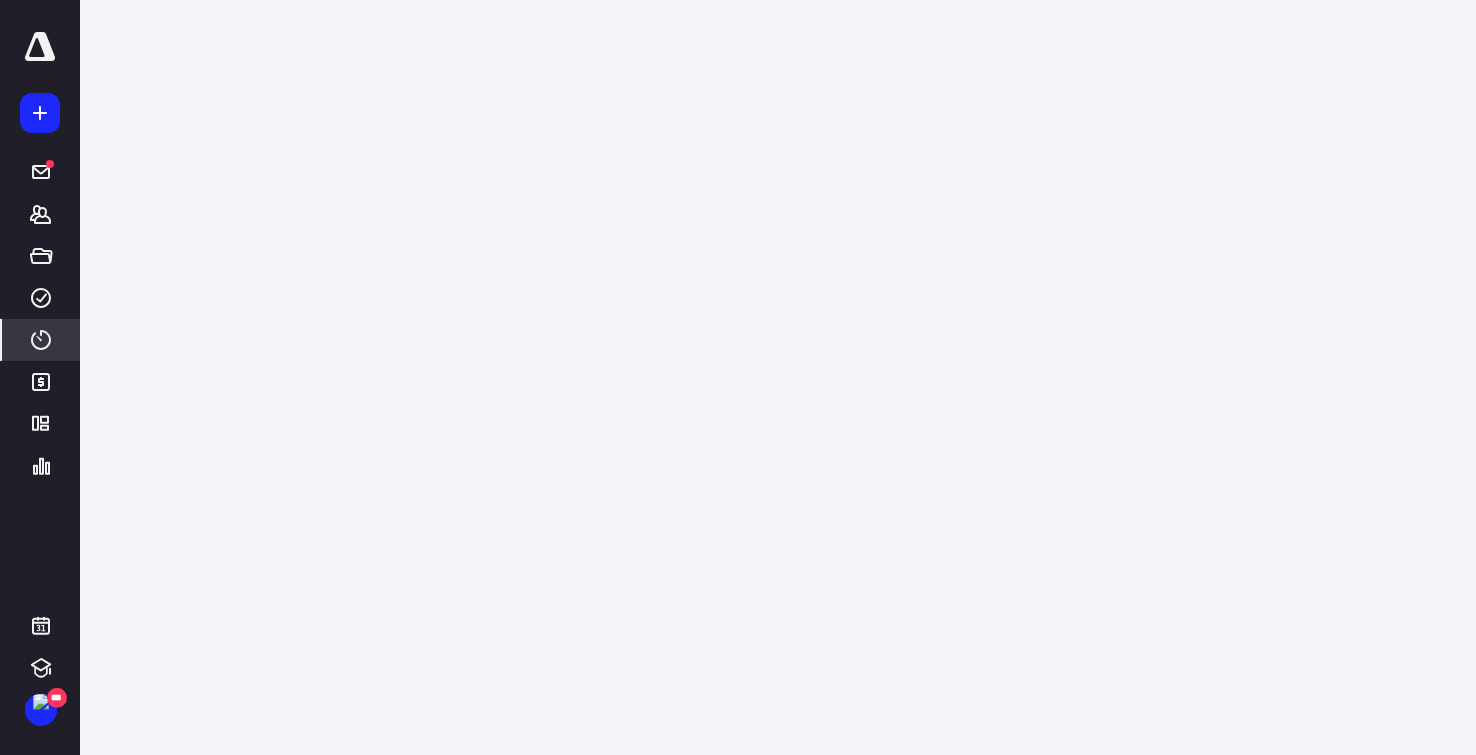 scroll, scrollTop: 262, scrollLeft: 0, axis: vertical 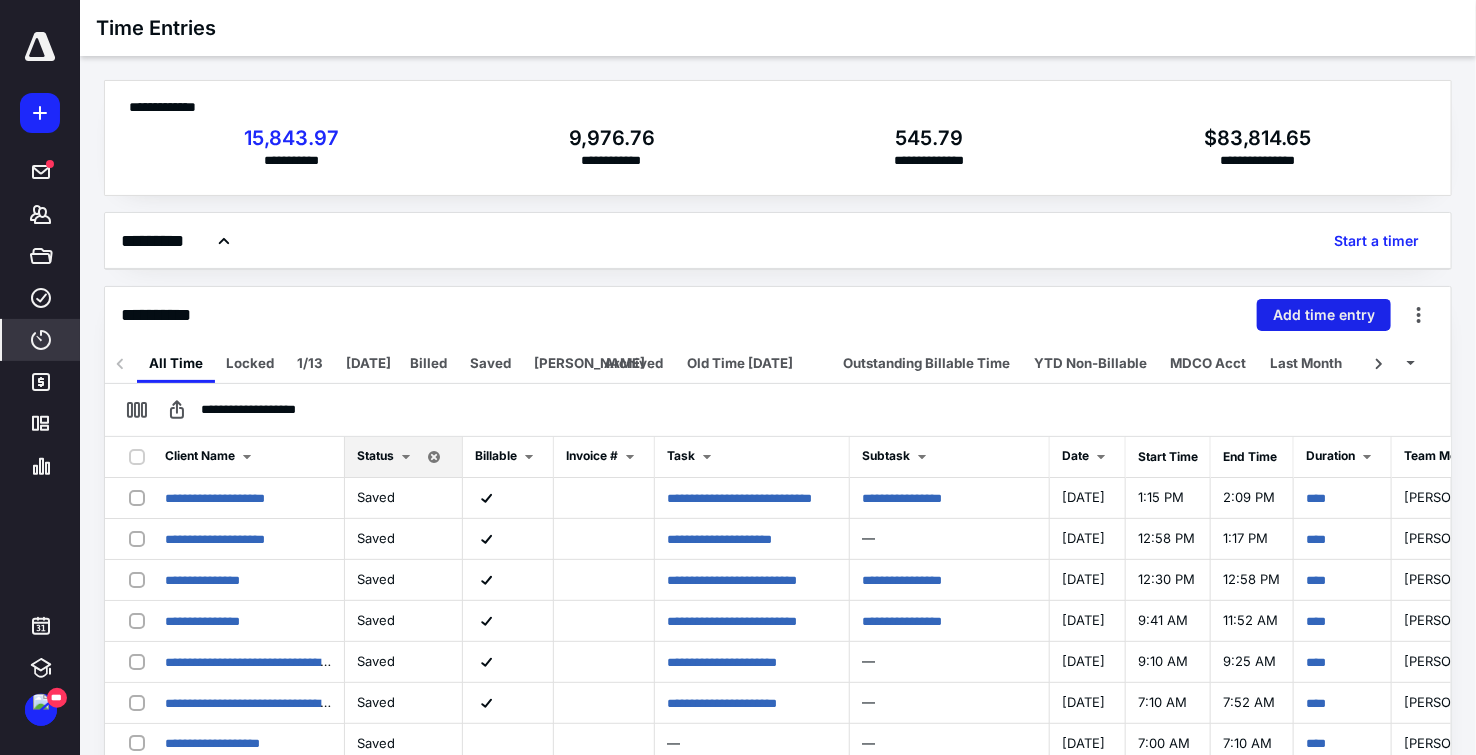 click on "Add time entry" at bounding box center (1324, 315) 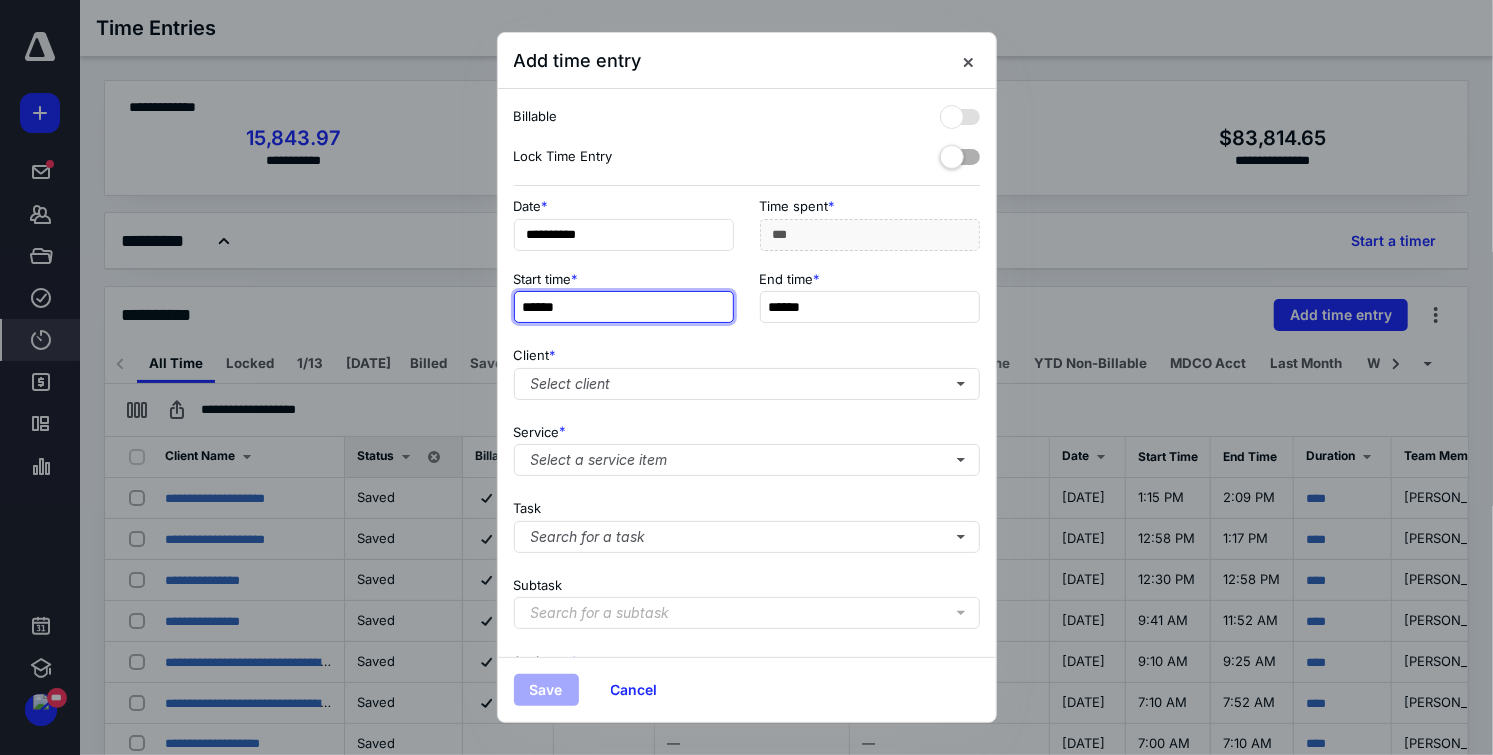 click on "******" at bounding box center [624, 307] 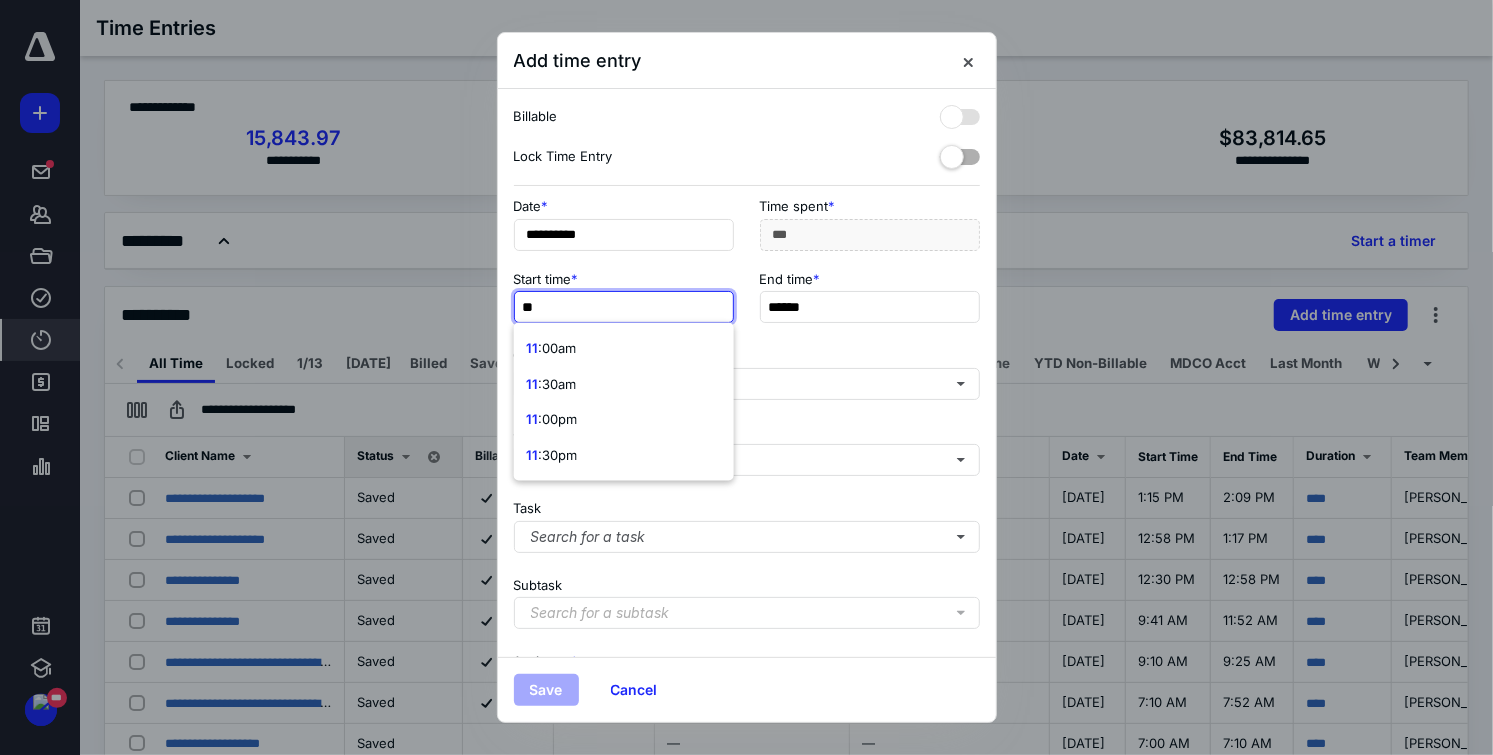 type on "**" 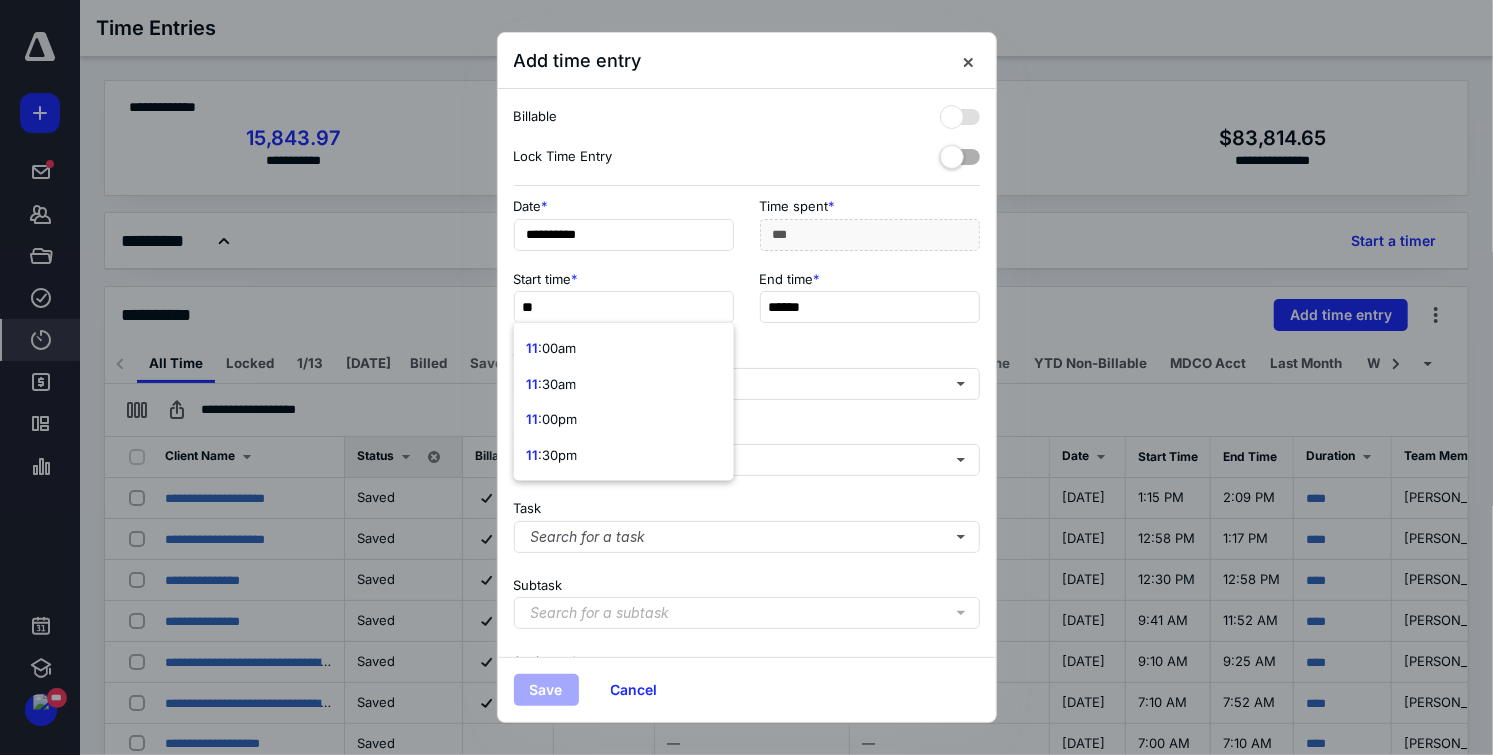 type on "******" 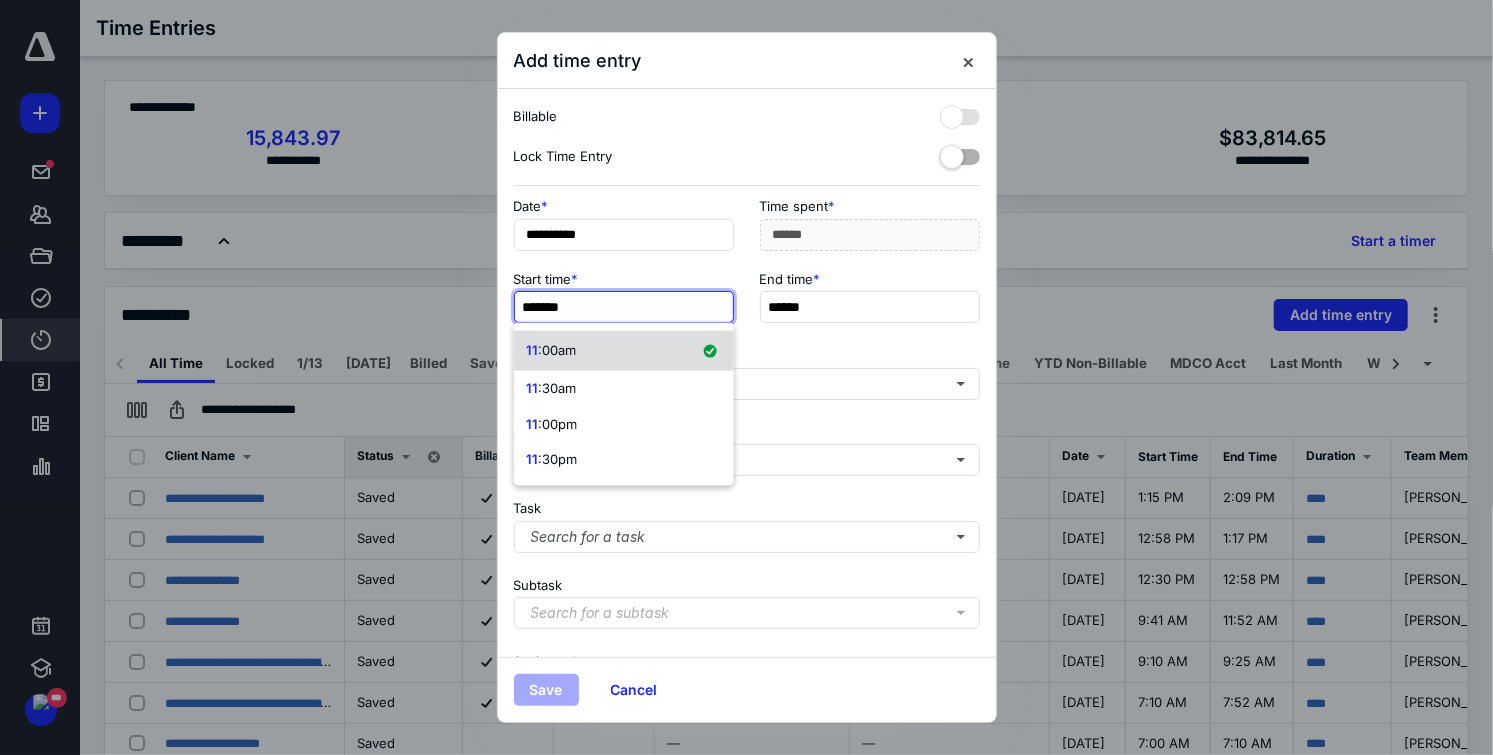 click on ":00am" at bounding box center (557, 350) 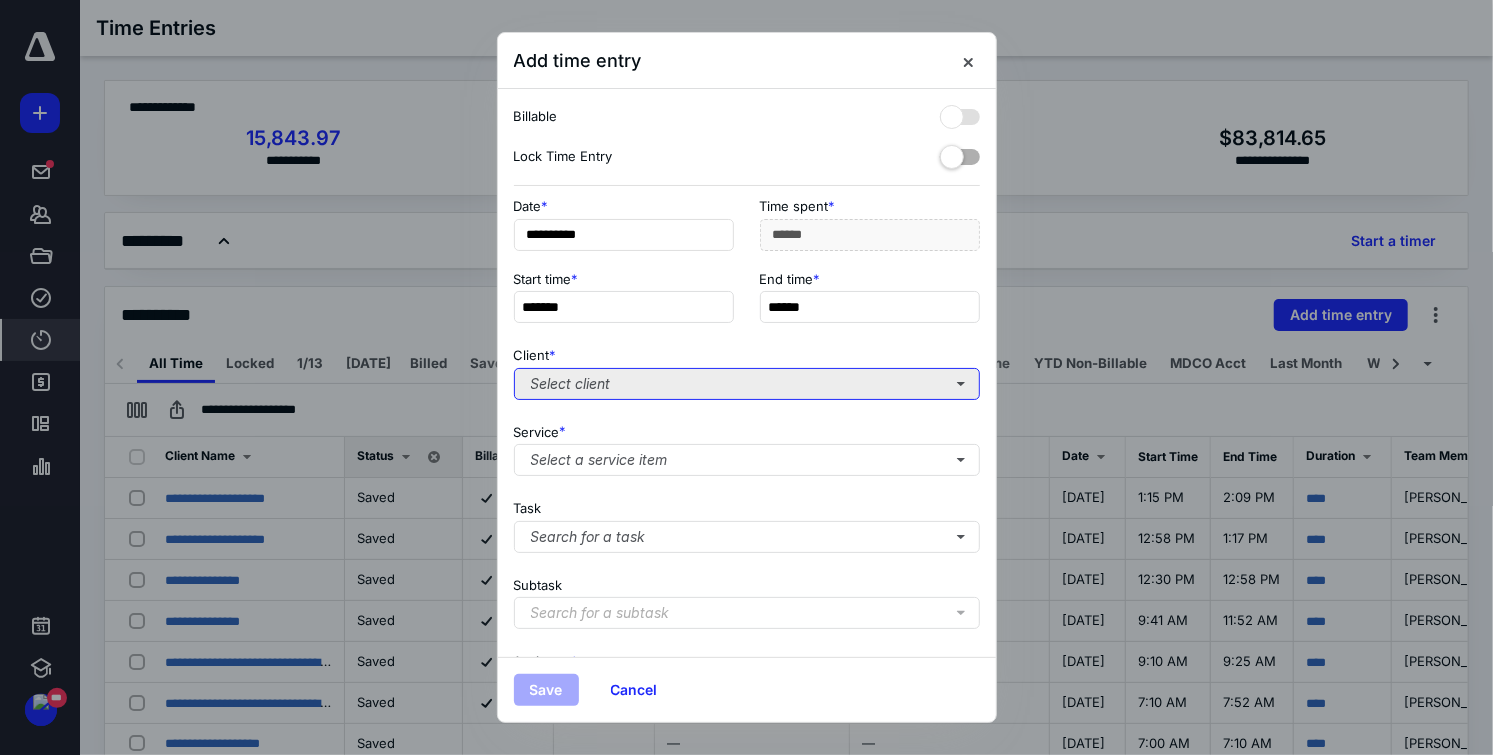 click on "Select client" at bounding box center (747, 384) 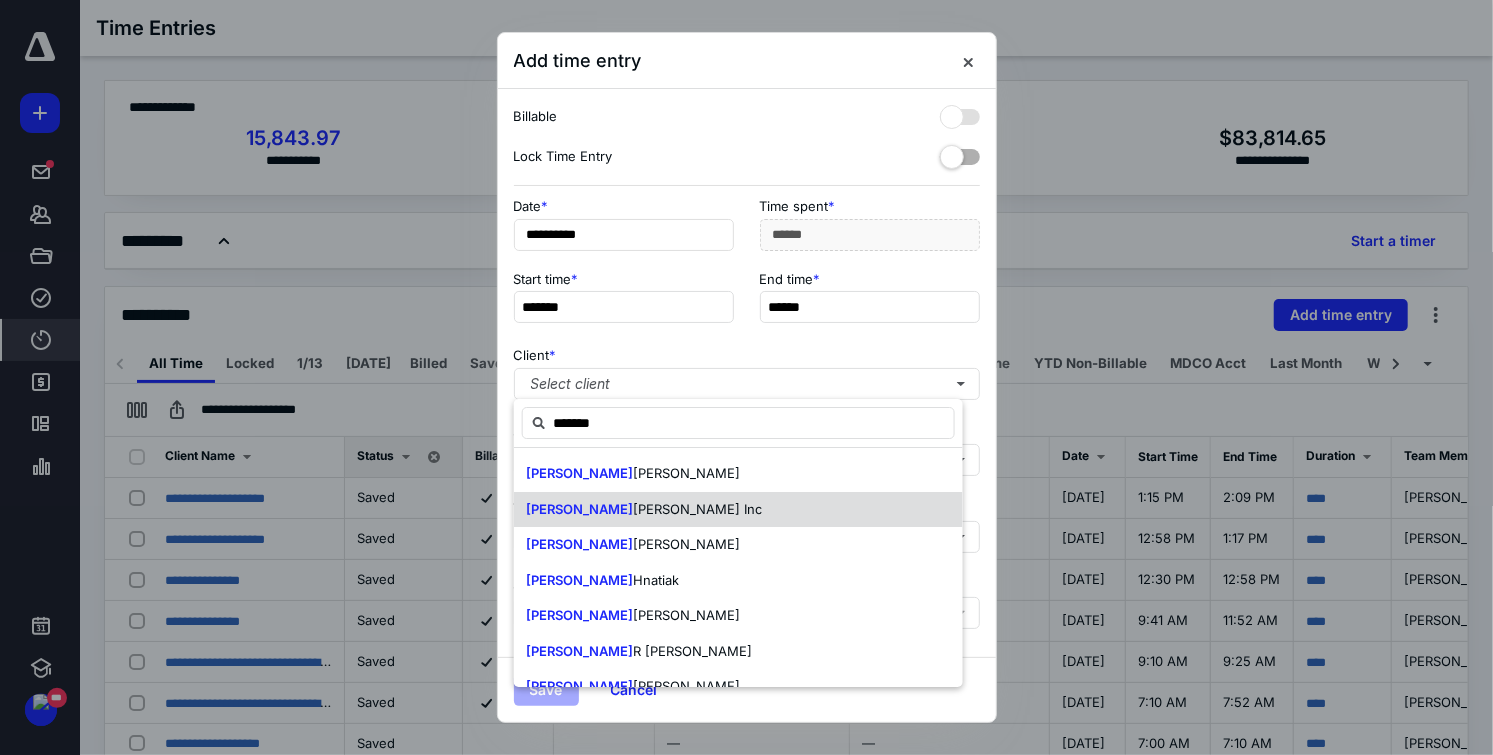 click on "[PERSON_NAME] Inc" at bounding box center [644, 509] 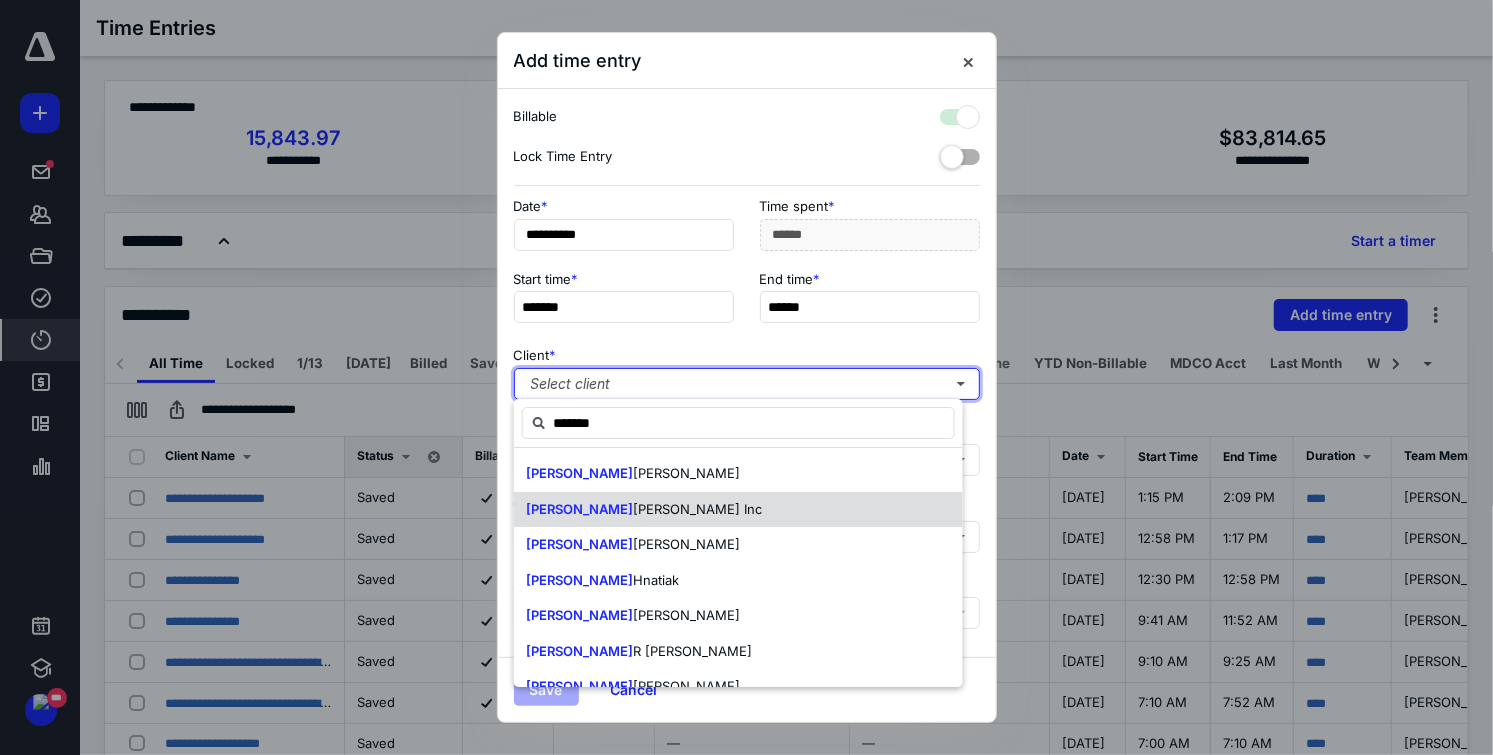 checkbox on "true" 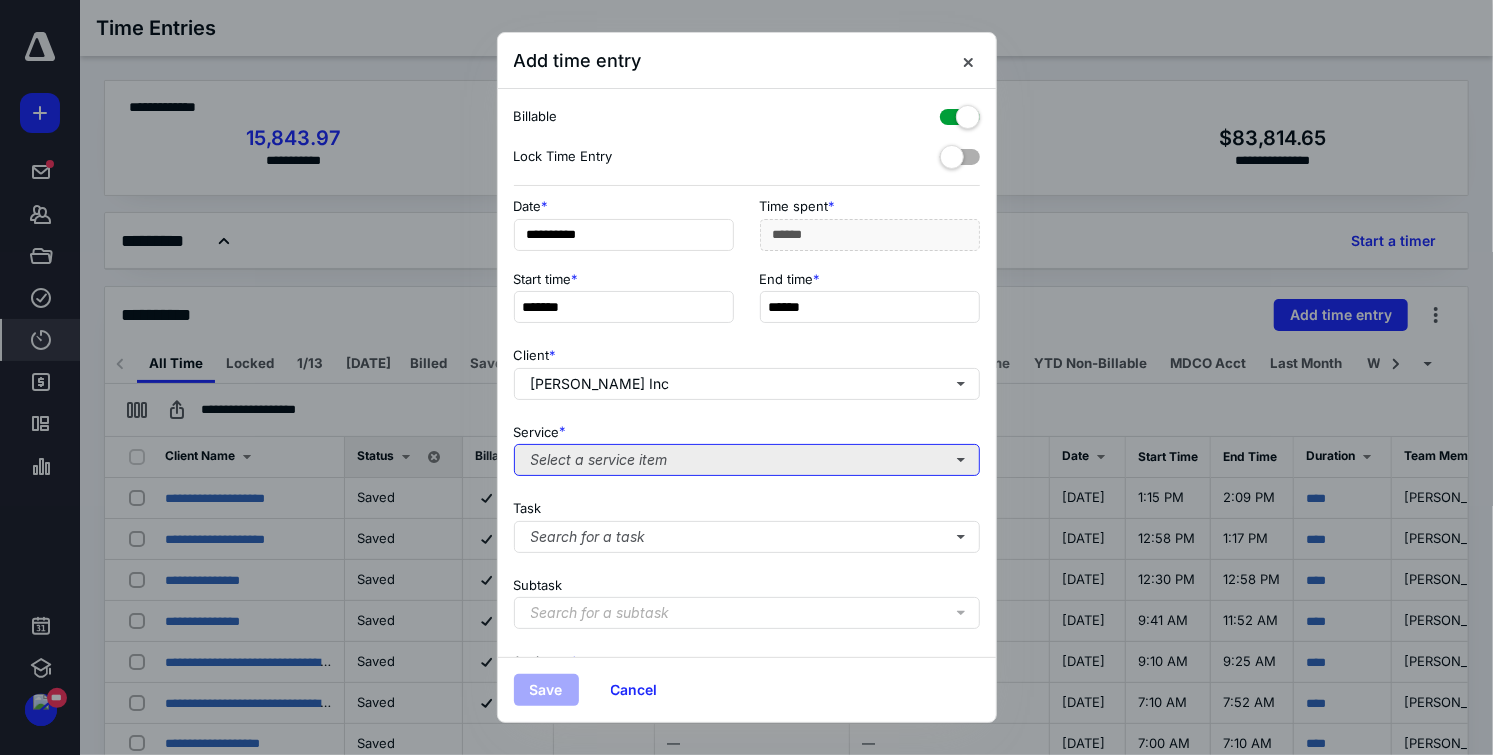 click on "Select a service item" at bounding box center [747, 460] 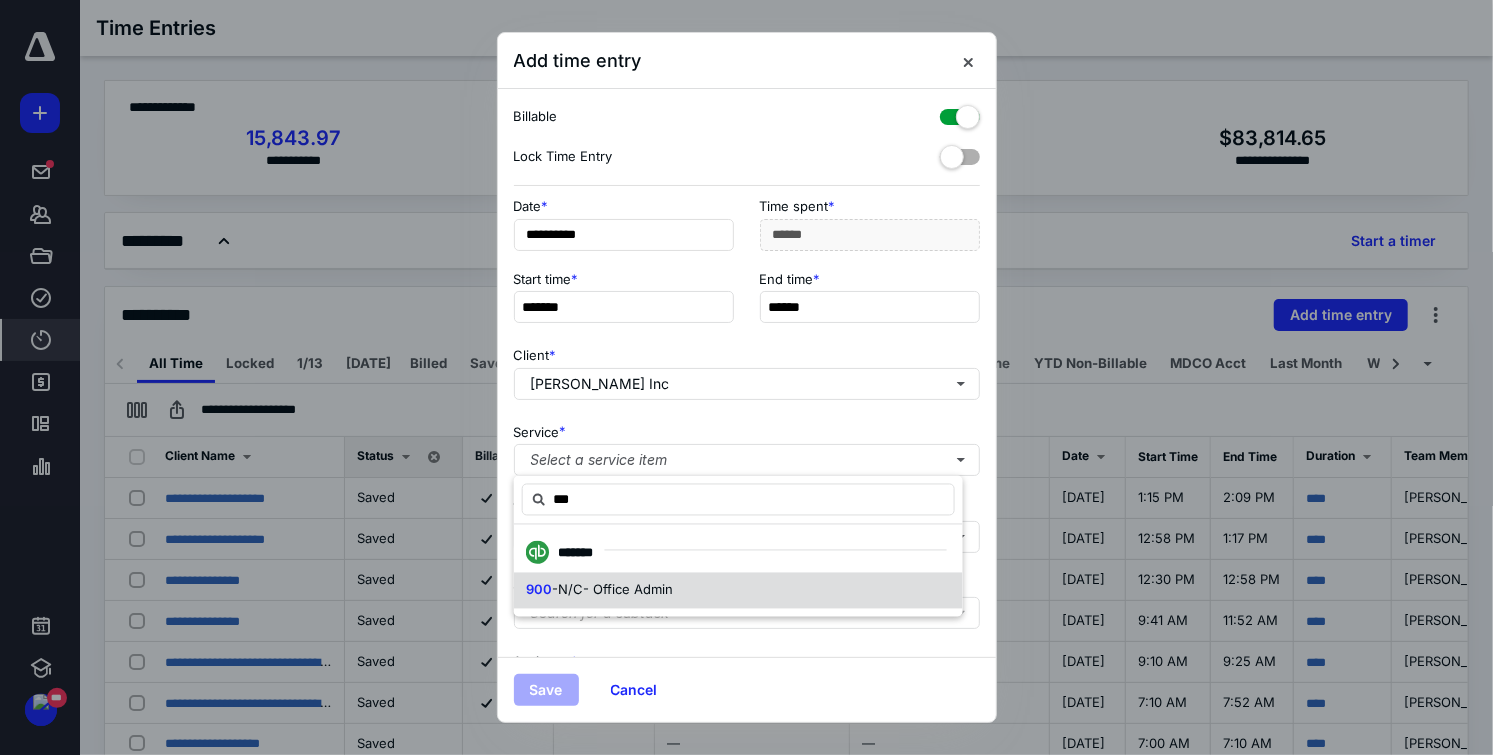 click on "-N/C- Office Admin" at bounding box center [612, 590] 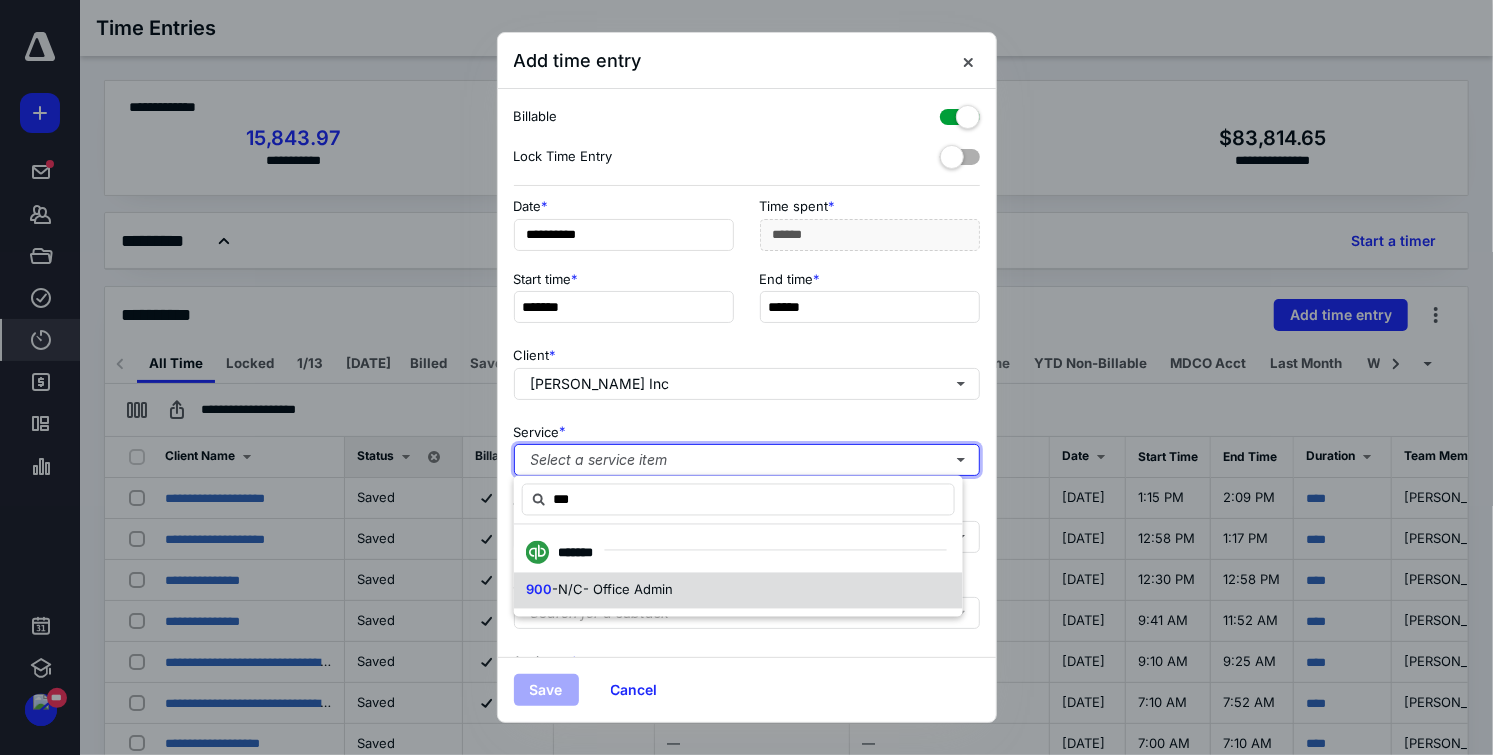 type 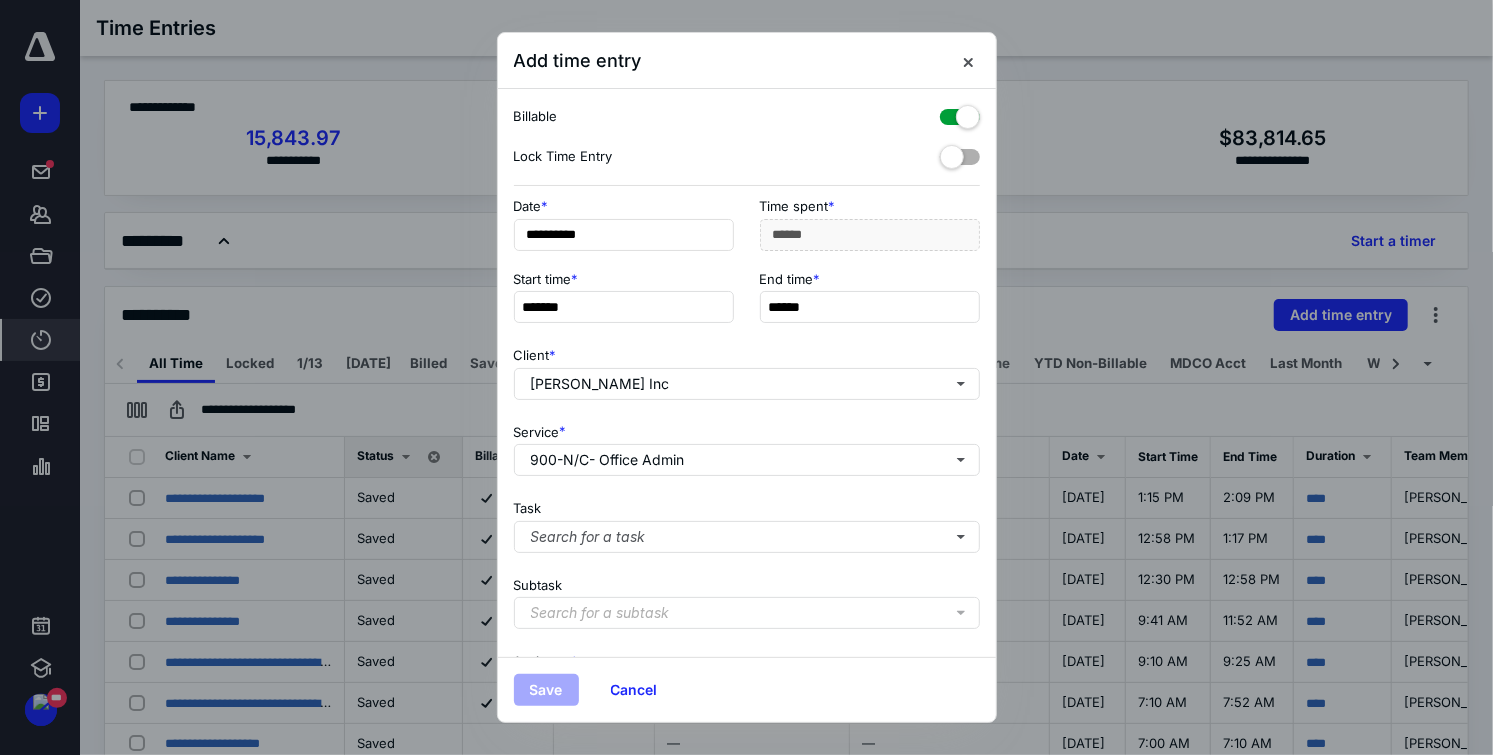 click at bounding box center [960, 113] 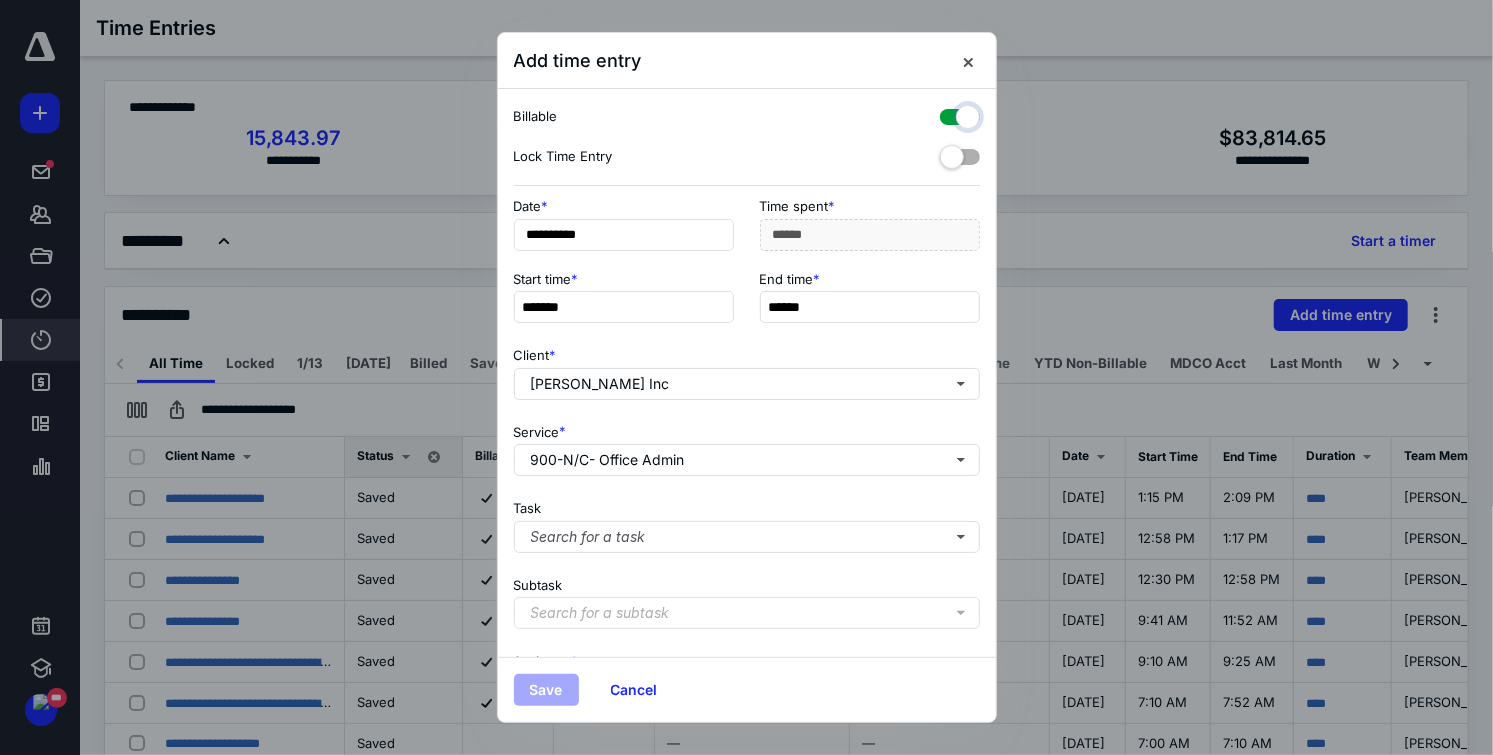 click at bounding box center (950, 114) 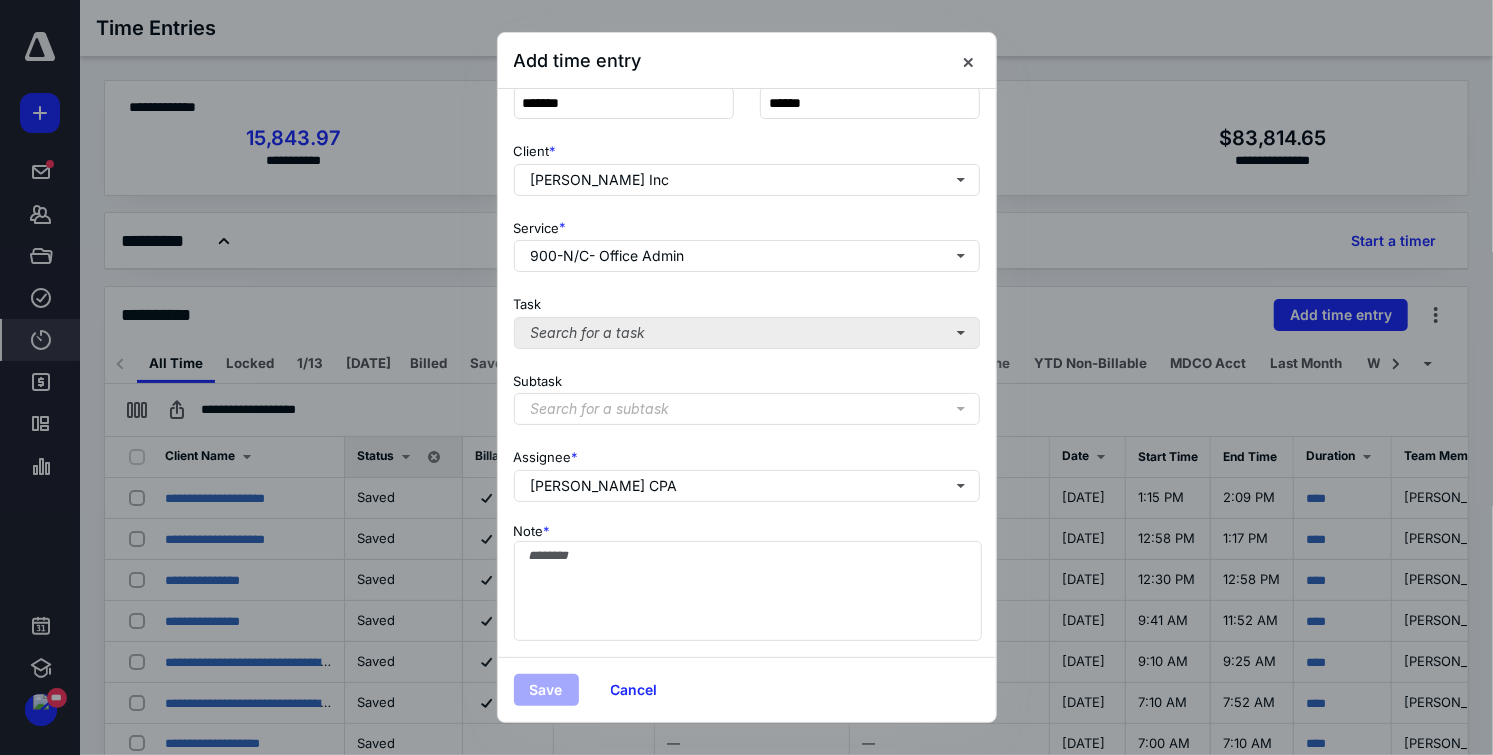 scroll, scrollTop: 221, scrollLeft: 0, axis: vertical 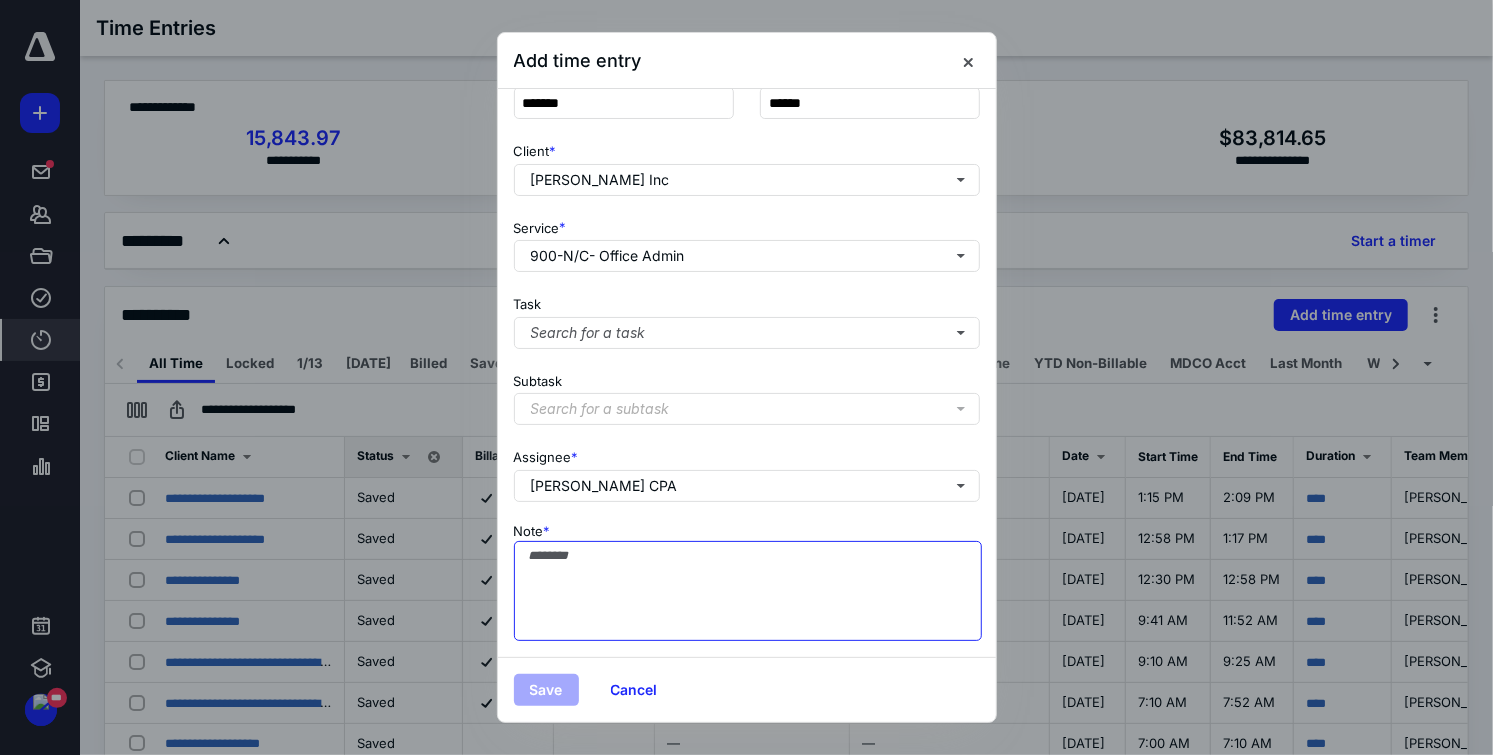 click on "Note *" at bounding box center [748, 591] 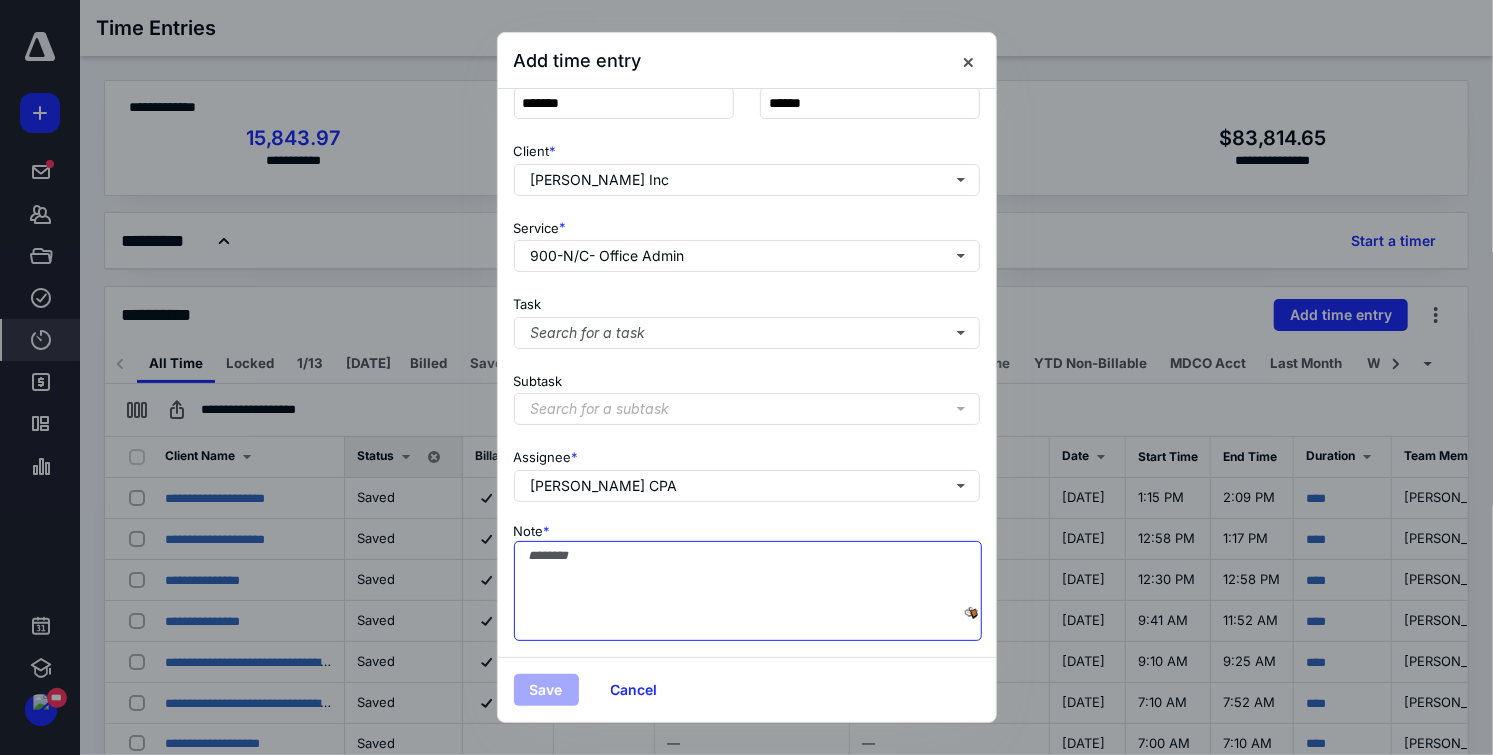 scroll, scrollTop: 221, scrollLeft: 0, axis: vertical 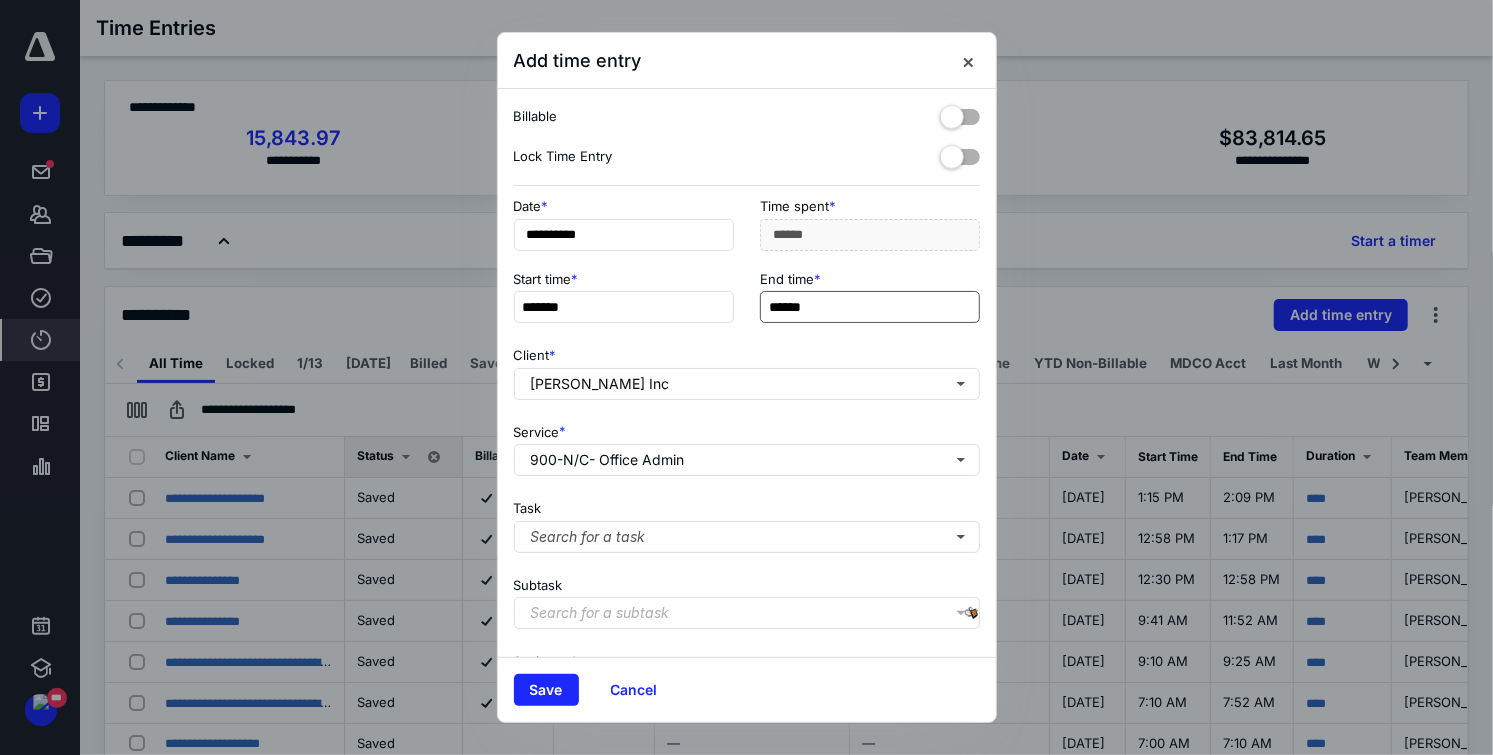 type on "**********" 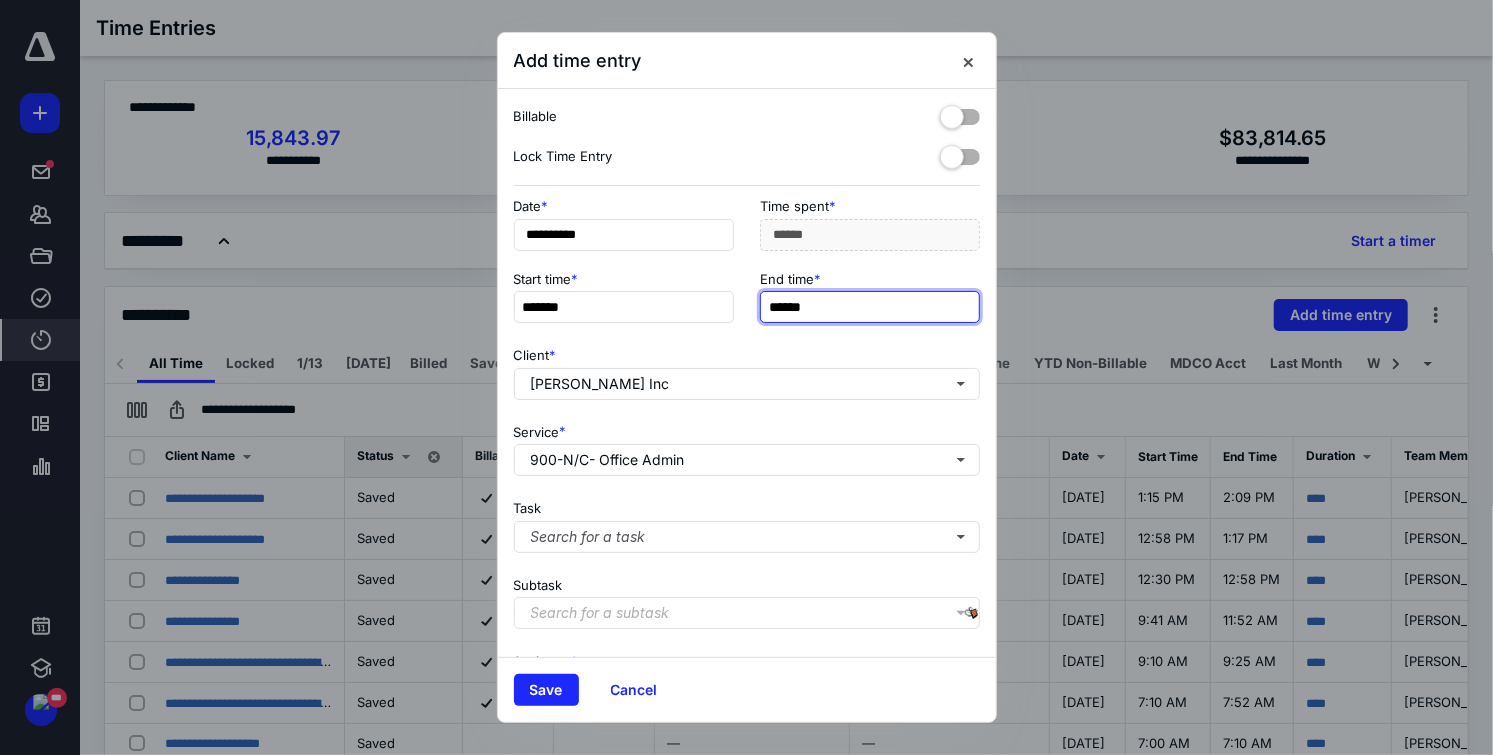 click on "******" at bounding box center (870, 307) 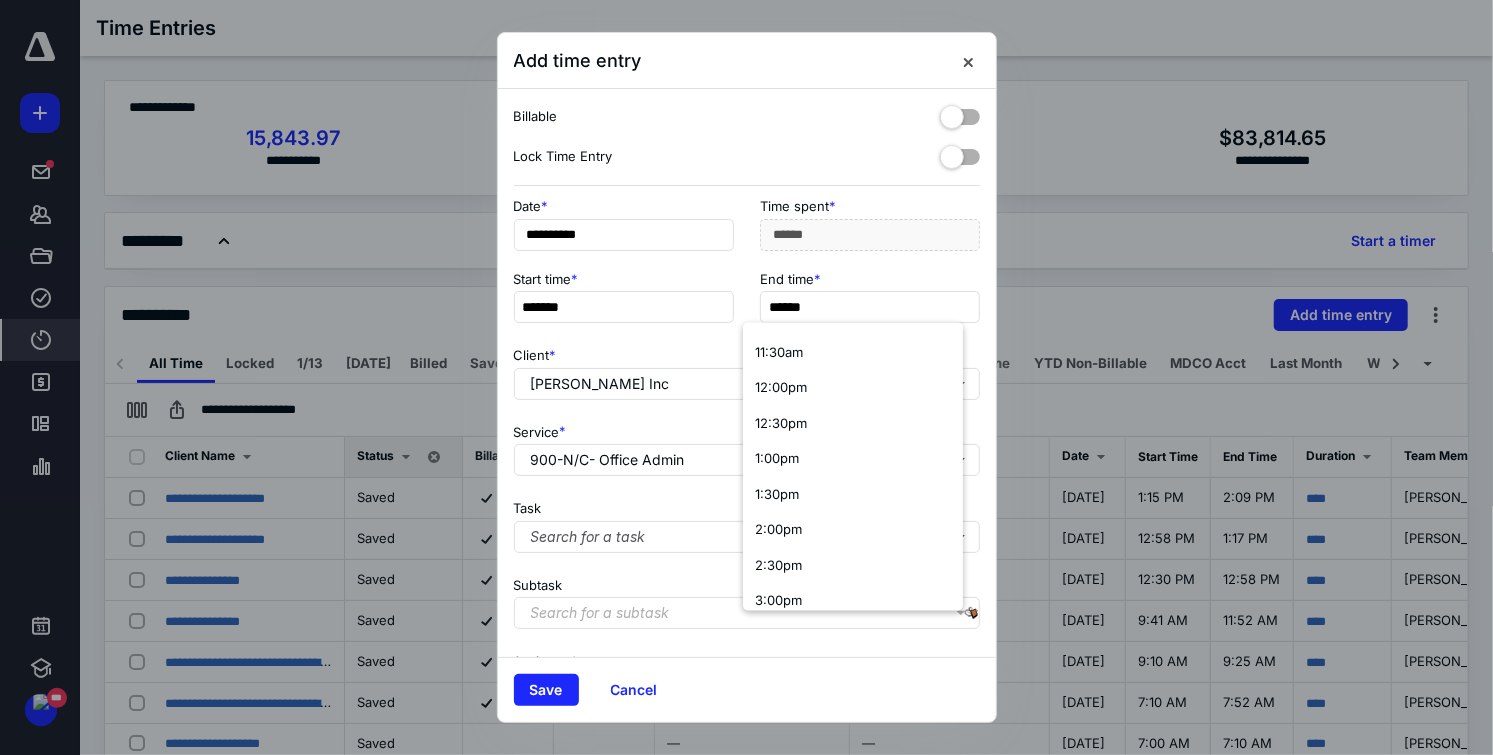 scroll, scrollTop: 850, scrollLeft: 0, axis: vertical 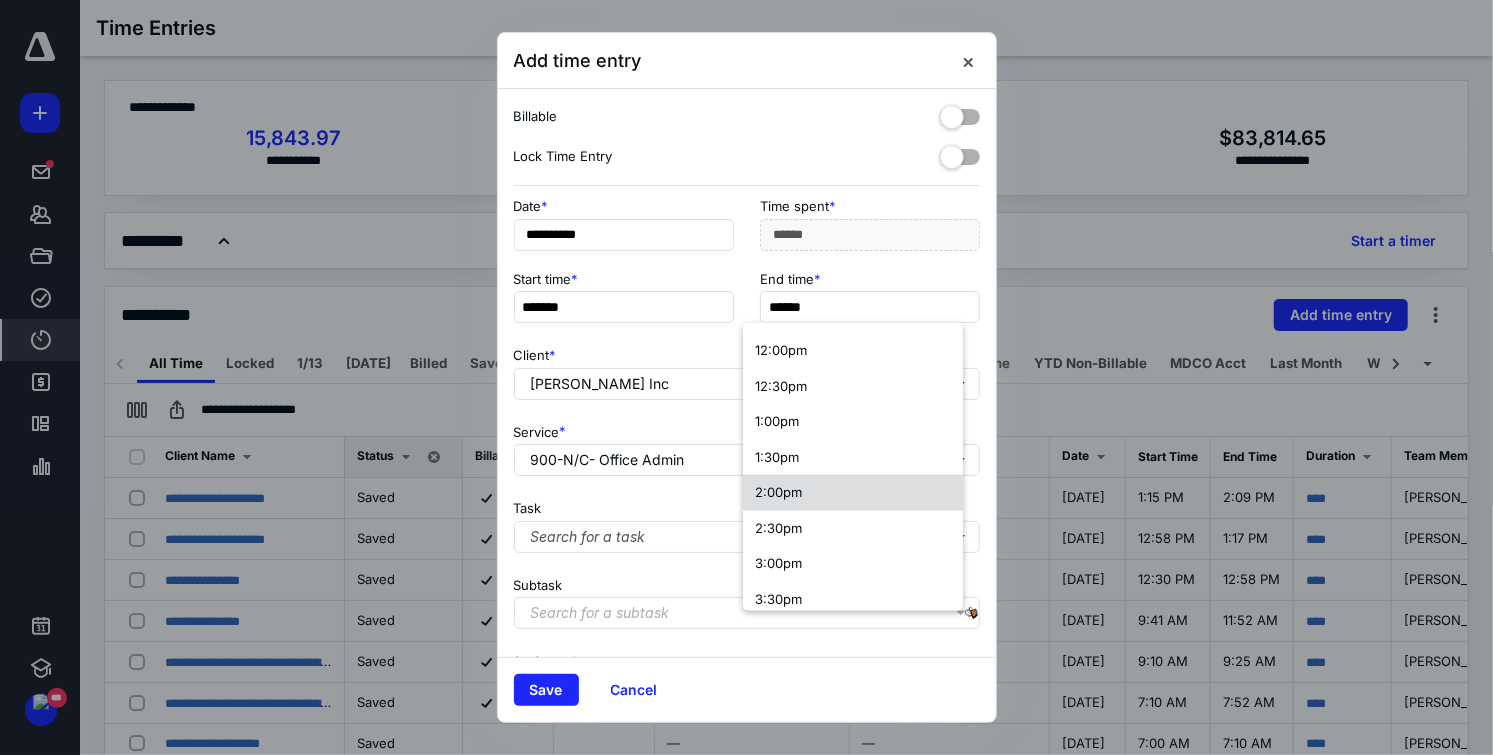 click on "2:00pm" at bounding box center [853, 493] 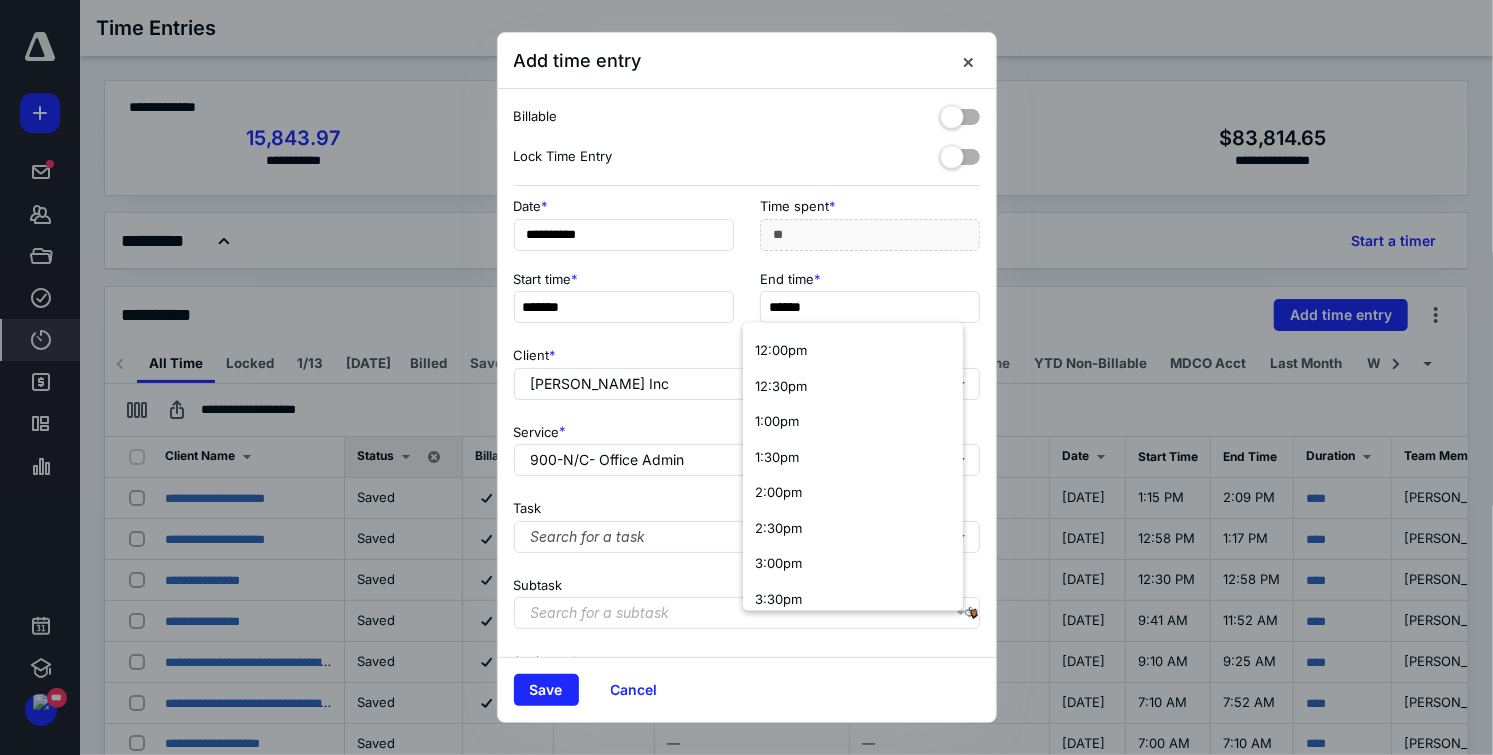 scroll, scrollTop: 0, scrollLeft: 0, axis: both 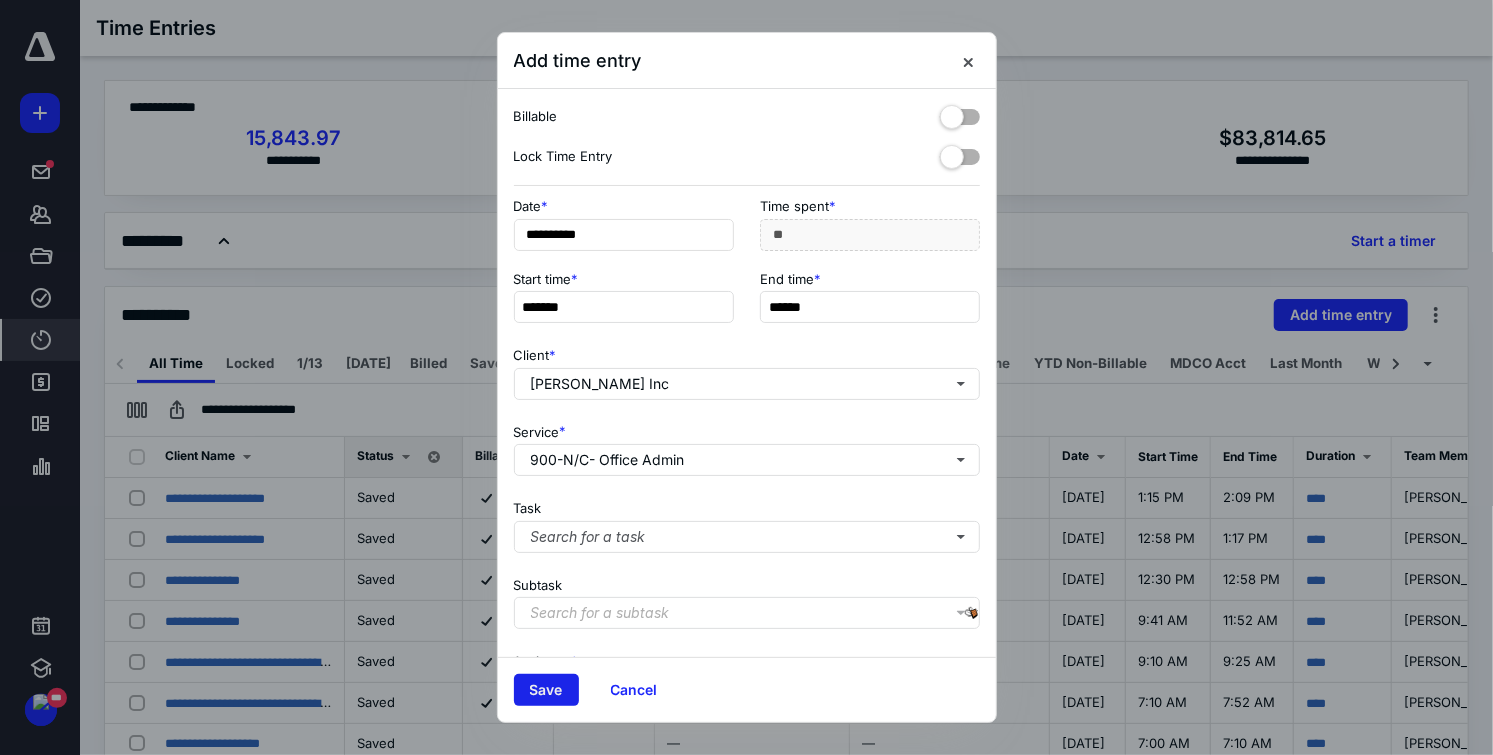 click on "Save" at bounding box center [546, 690] 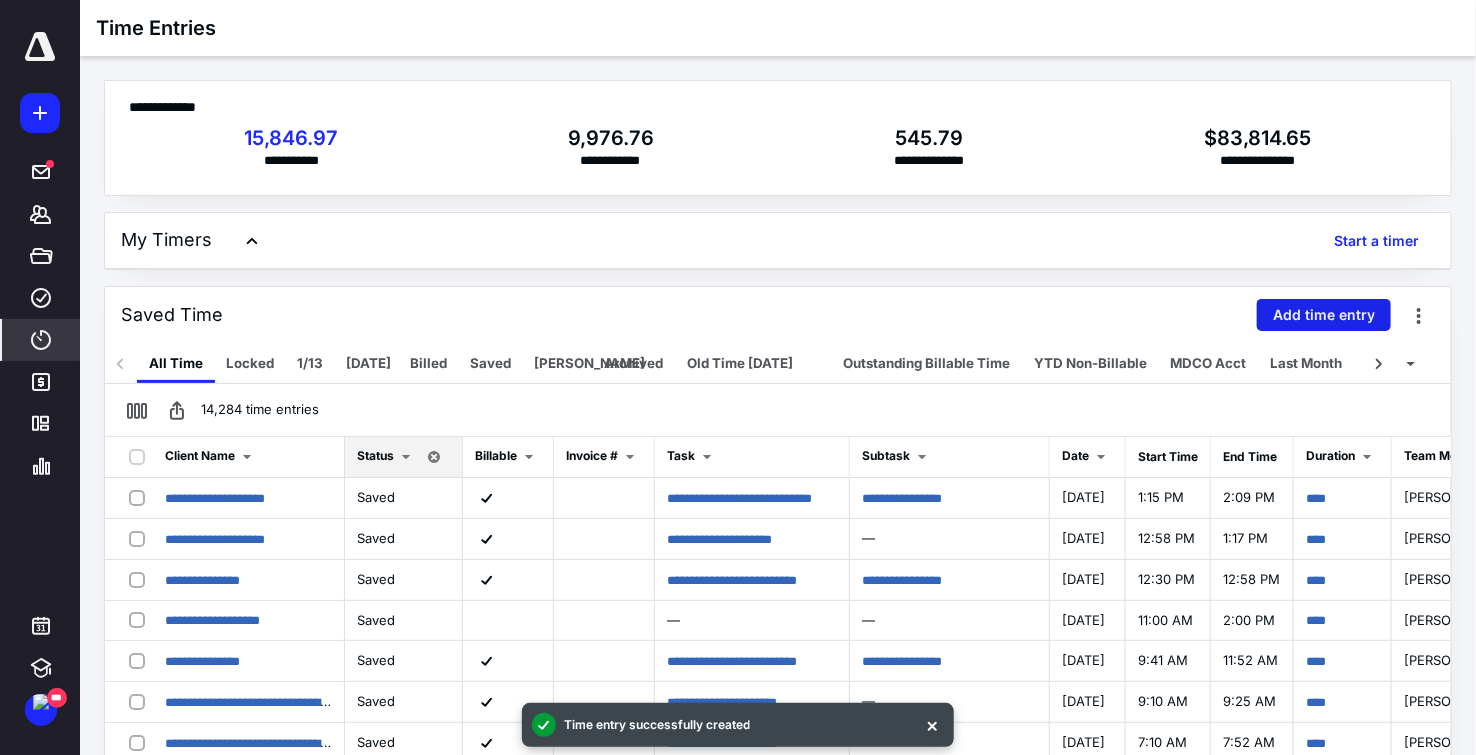click on "Add time entry" at bounding box center [1324, 315] 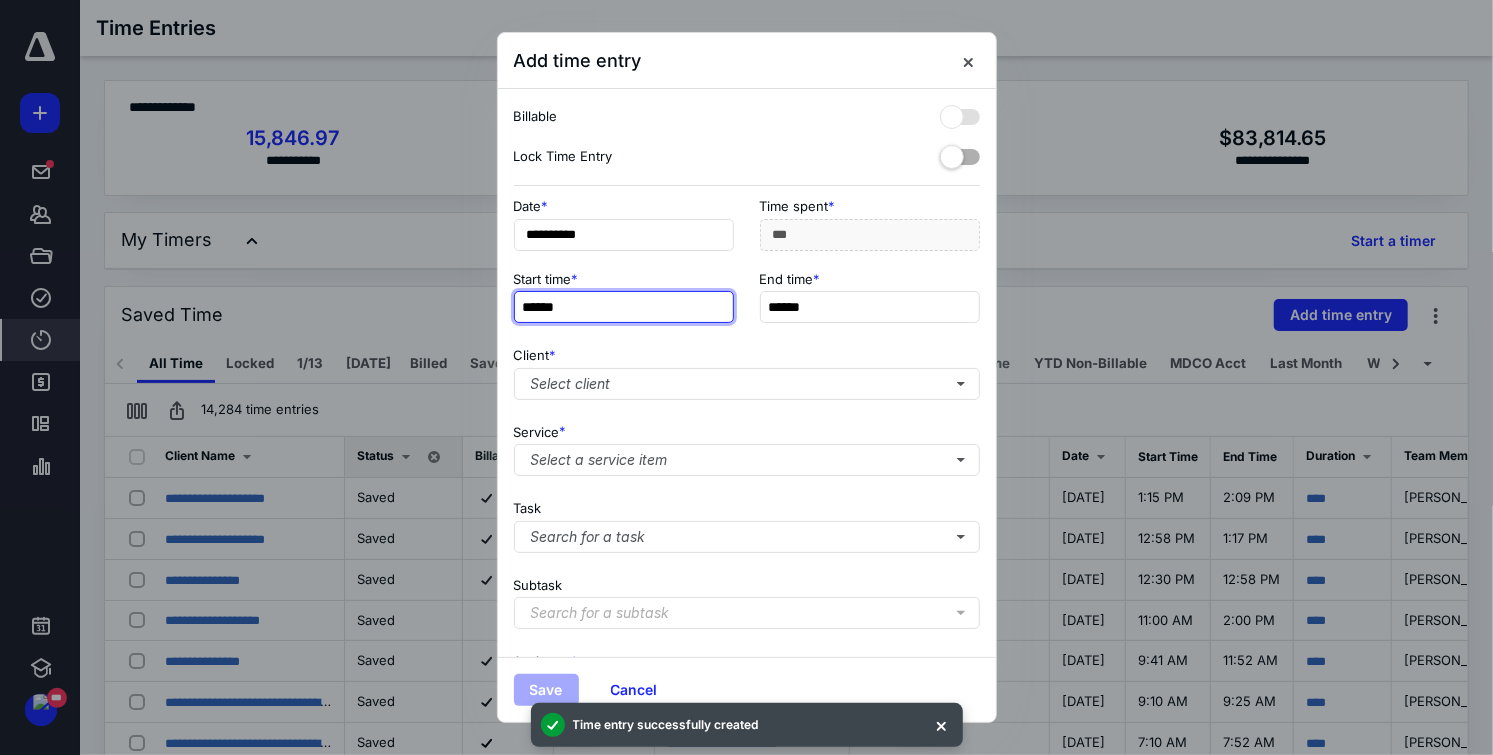 click on "******" at bounding box center [624, 307] 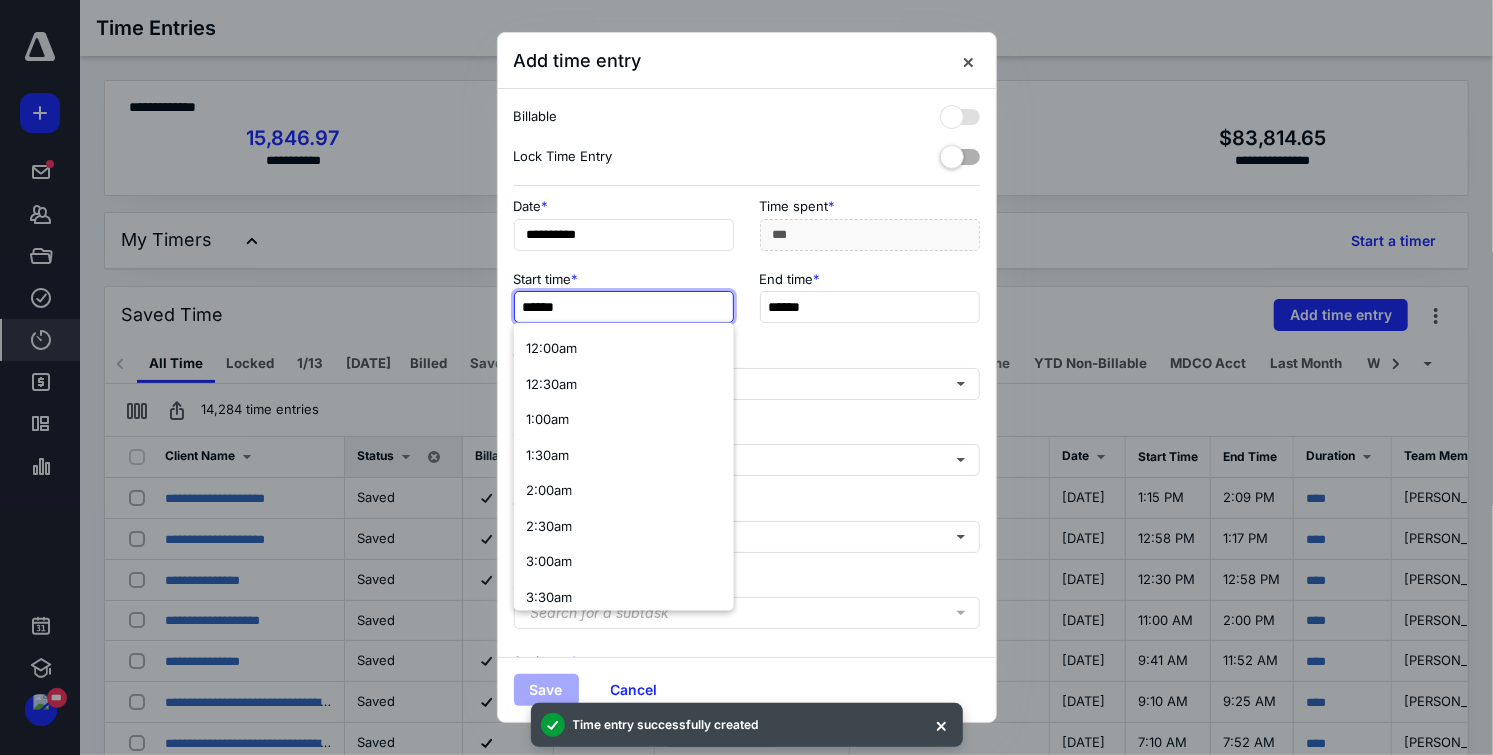 type on "*" 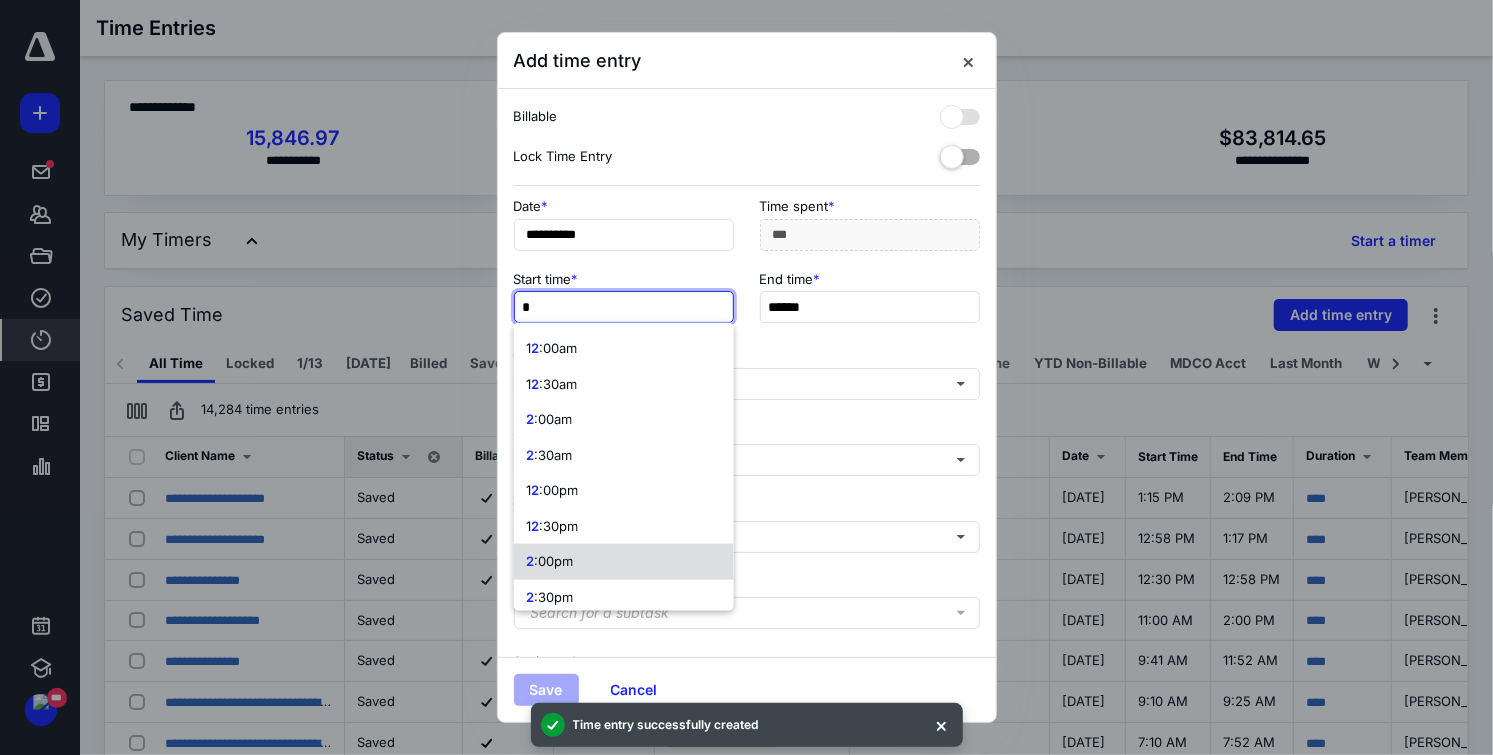 click on ":00pm" at bounding box center [553, 561] 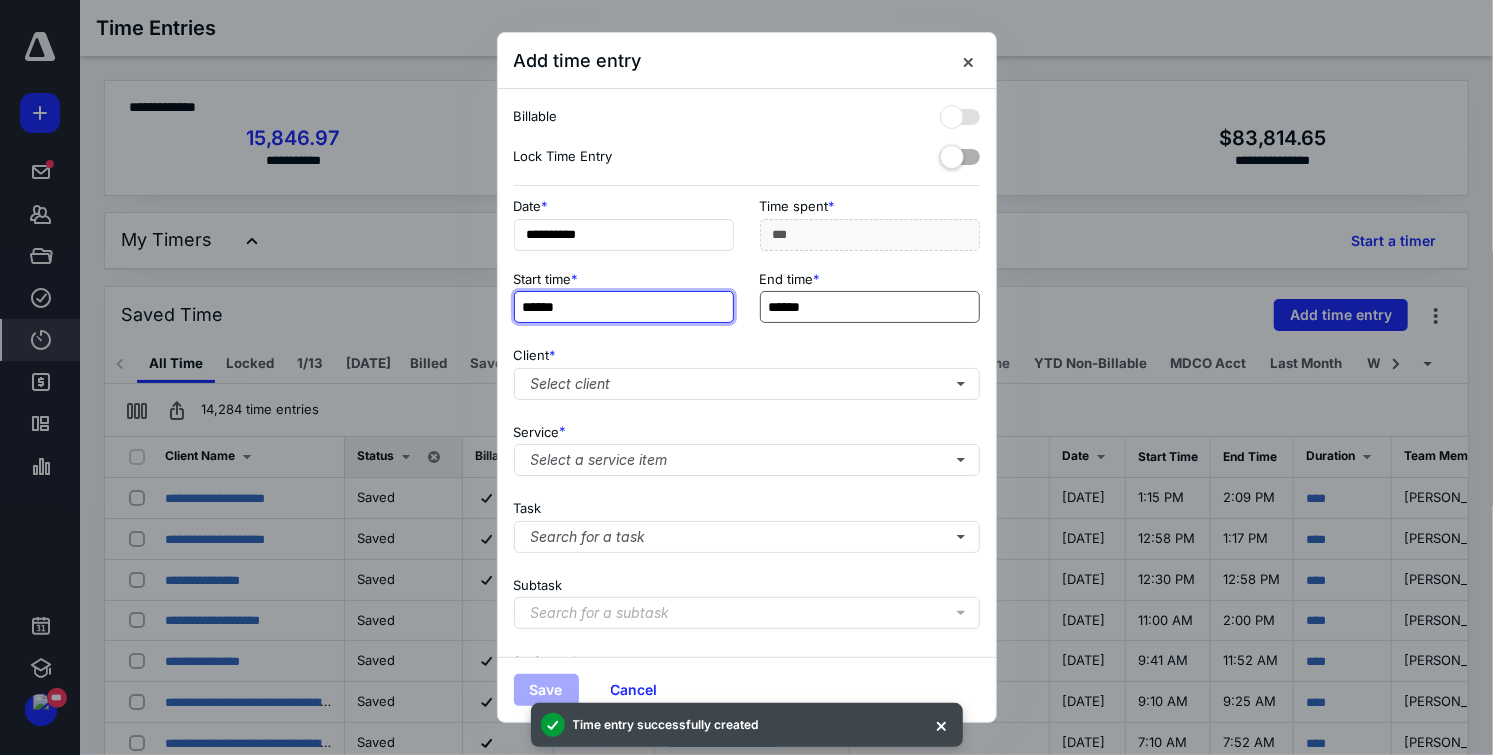 type on "******" 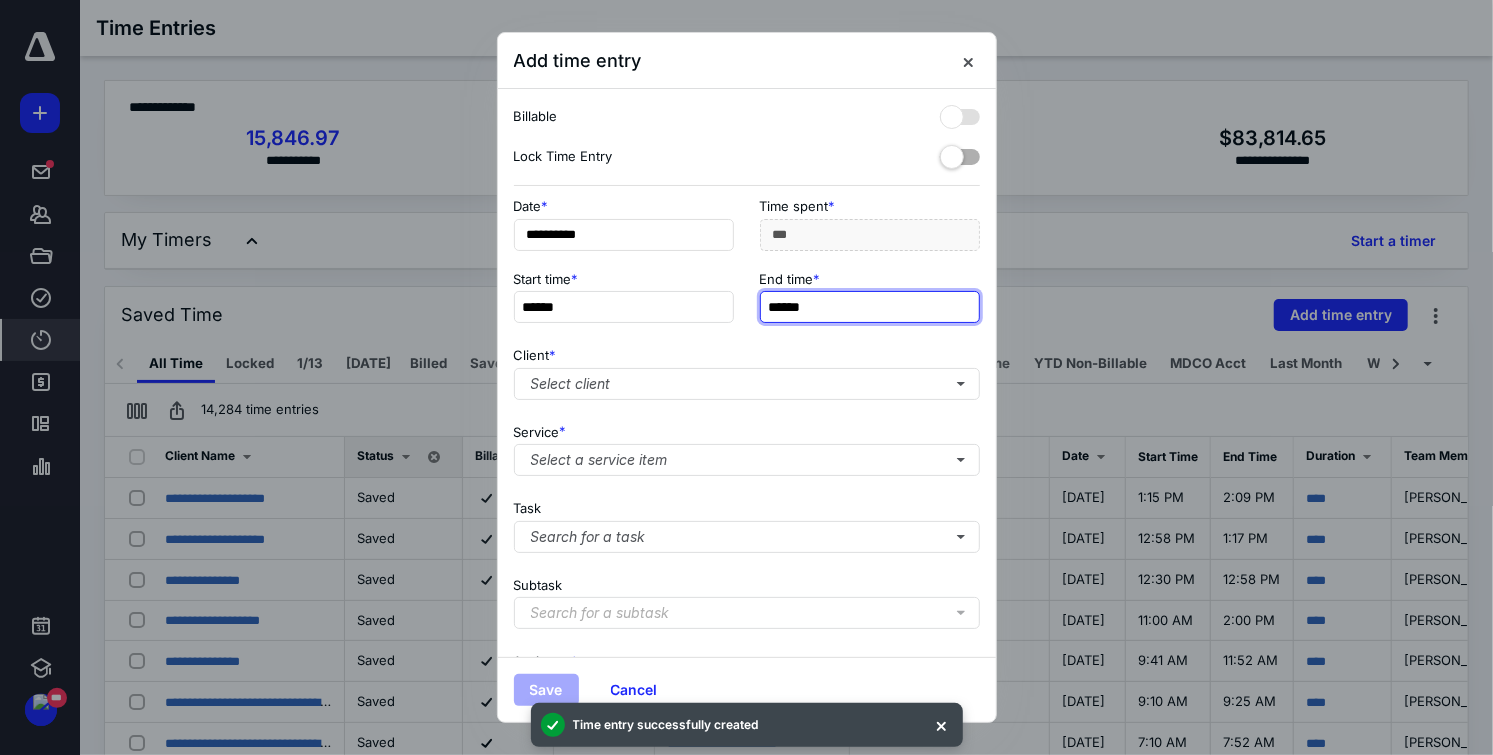 click on "******" at bounding box center (870, 307) 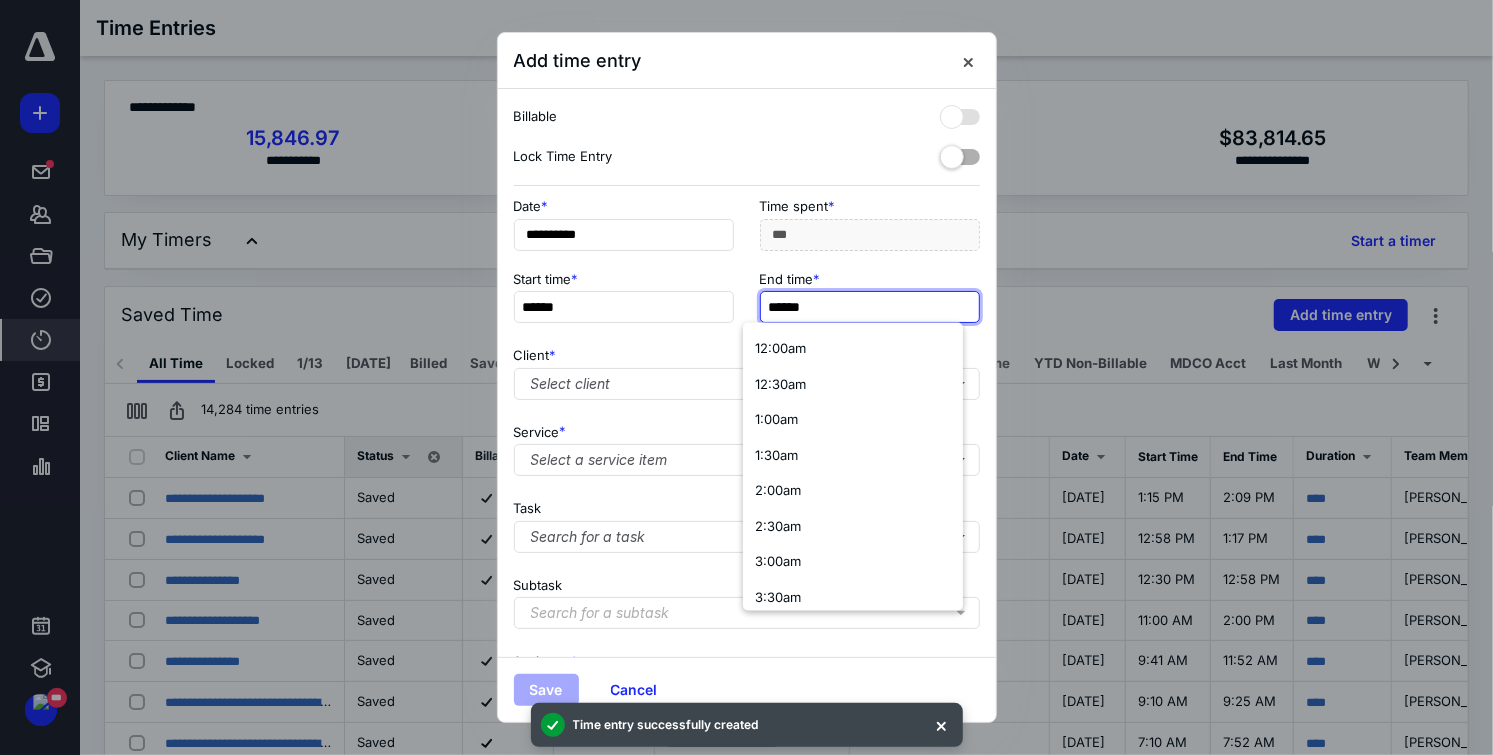type on "*" 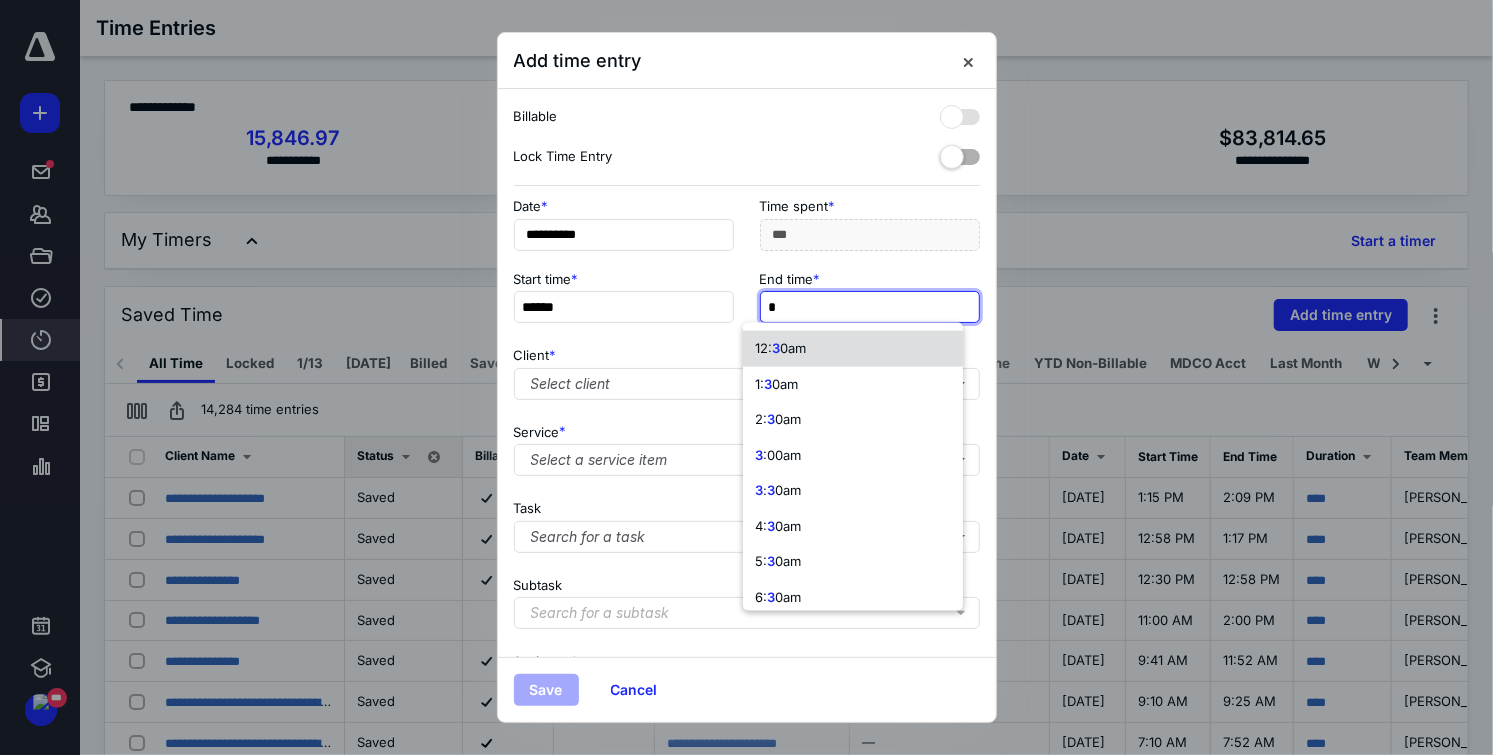 scroll, scrollTop: 407, scrollLeft: 0, axis: vertical 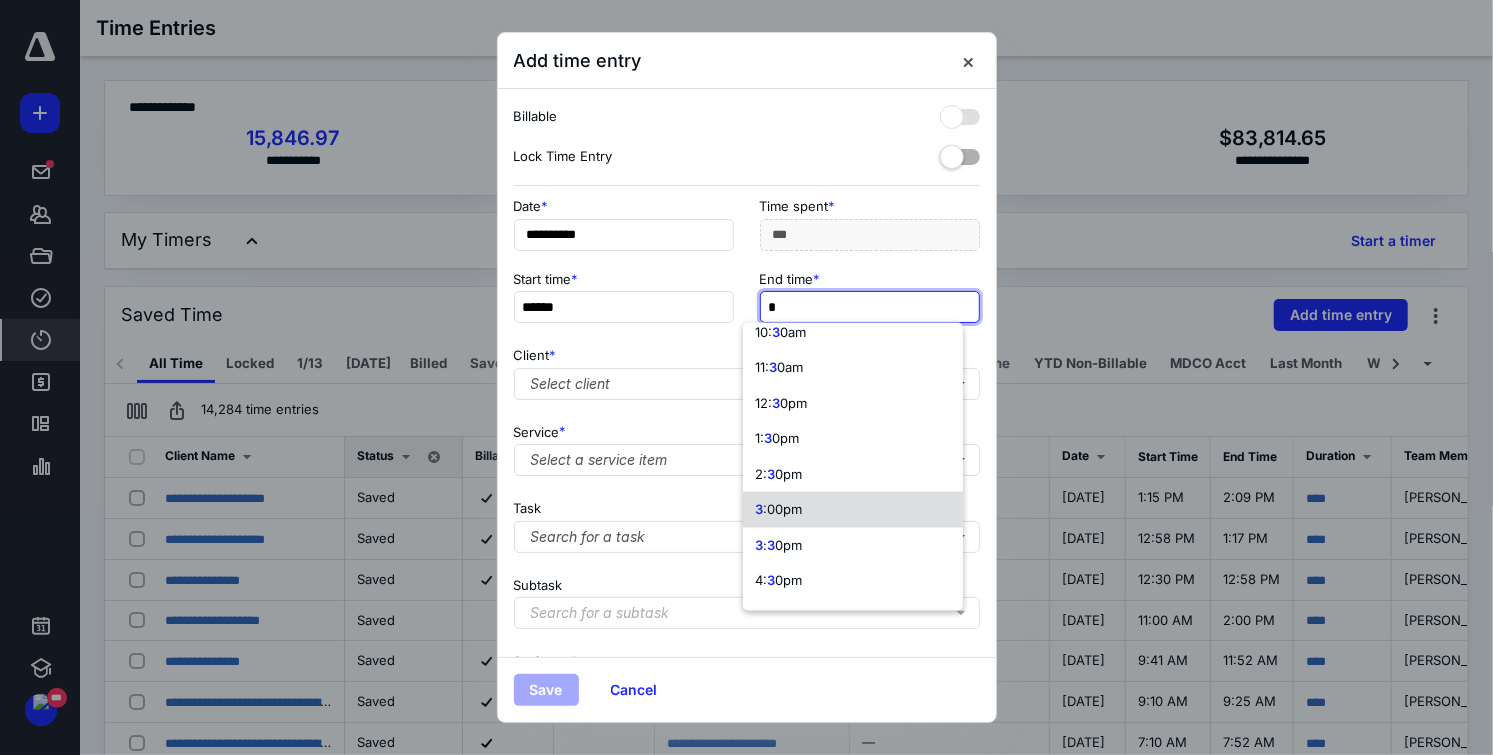 click on ":00pm" at bounding box center [782, 509] 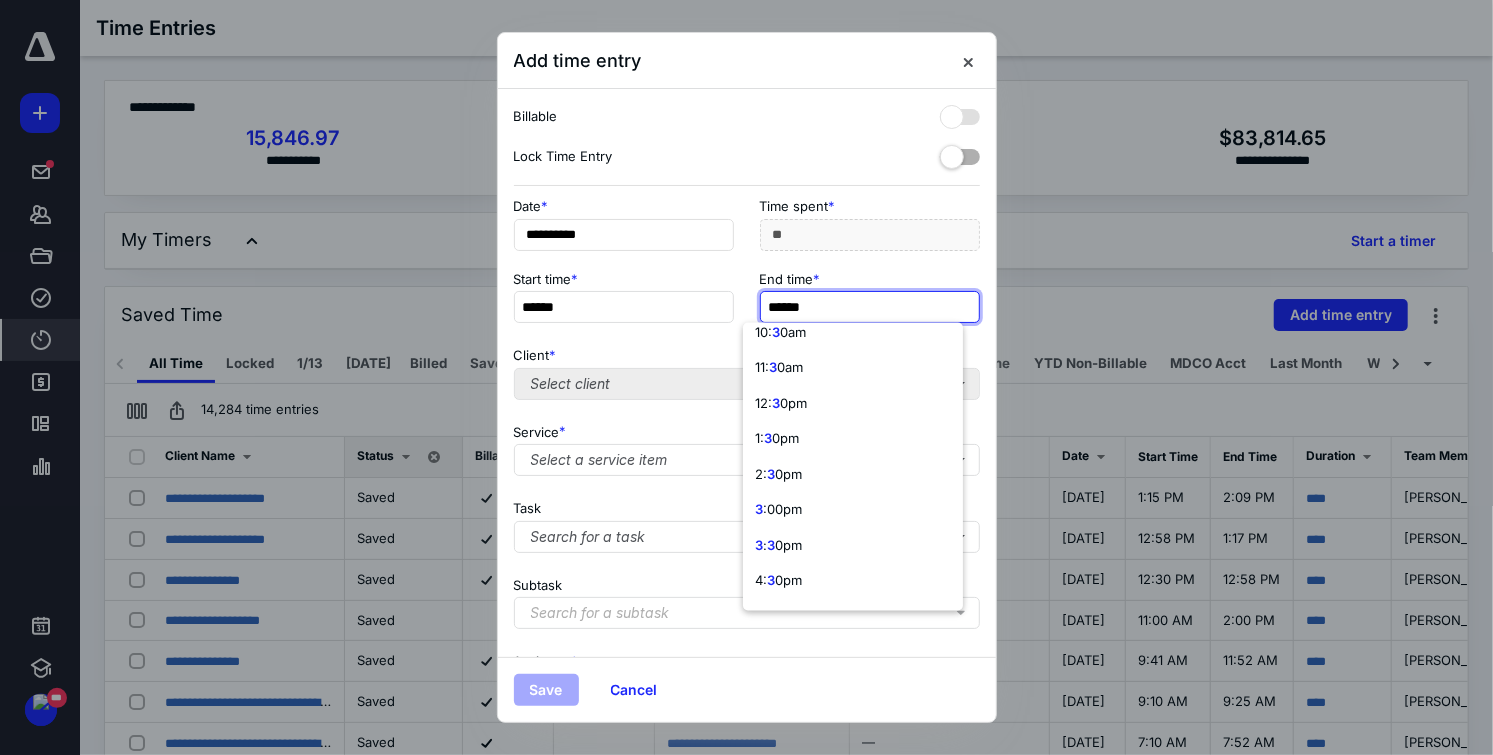 scroll, scrollTop: 0, scrollLeft: 0, axis: both 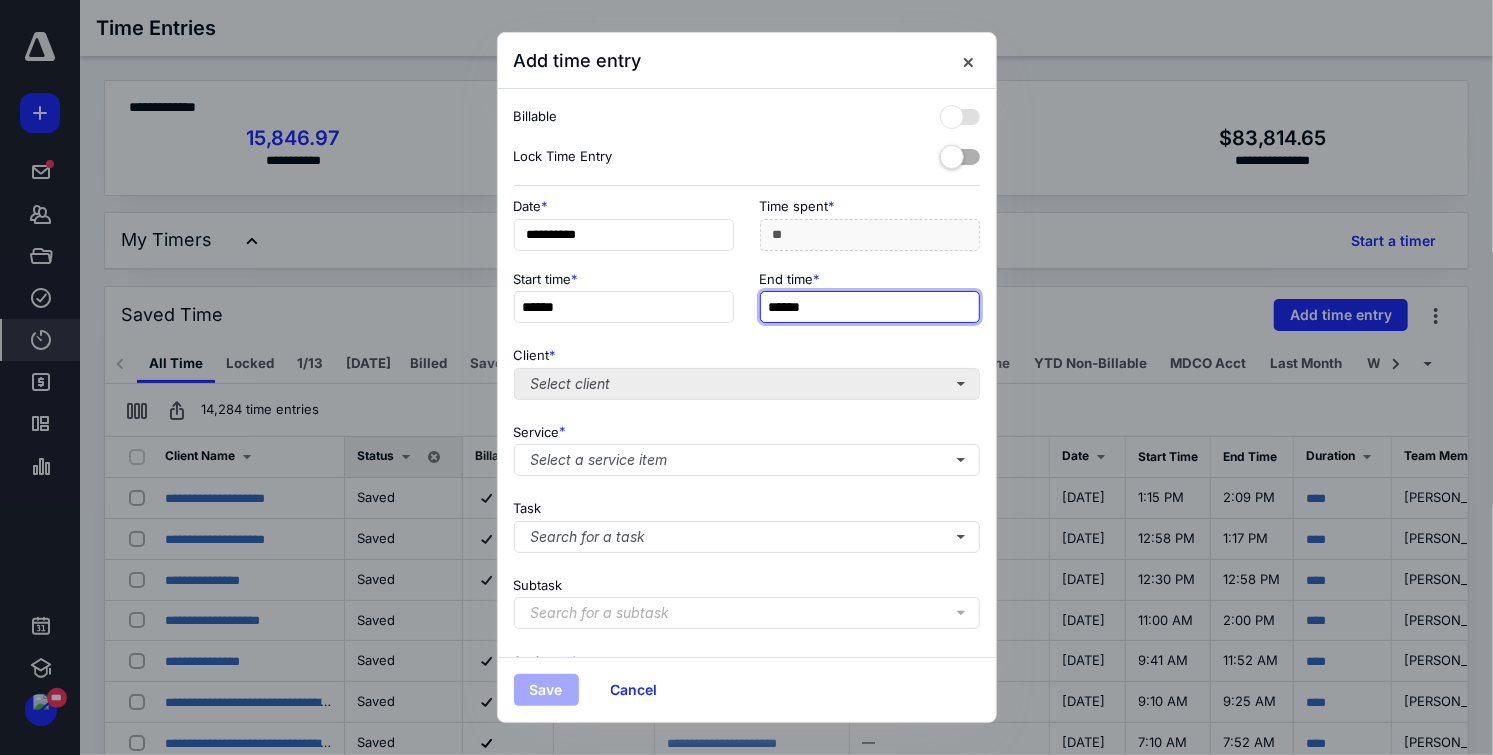 type on "******" 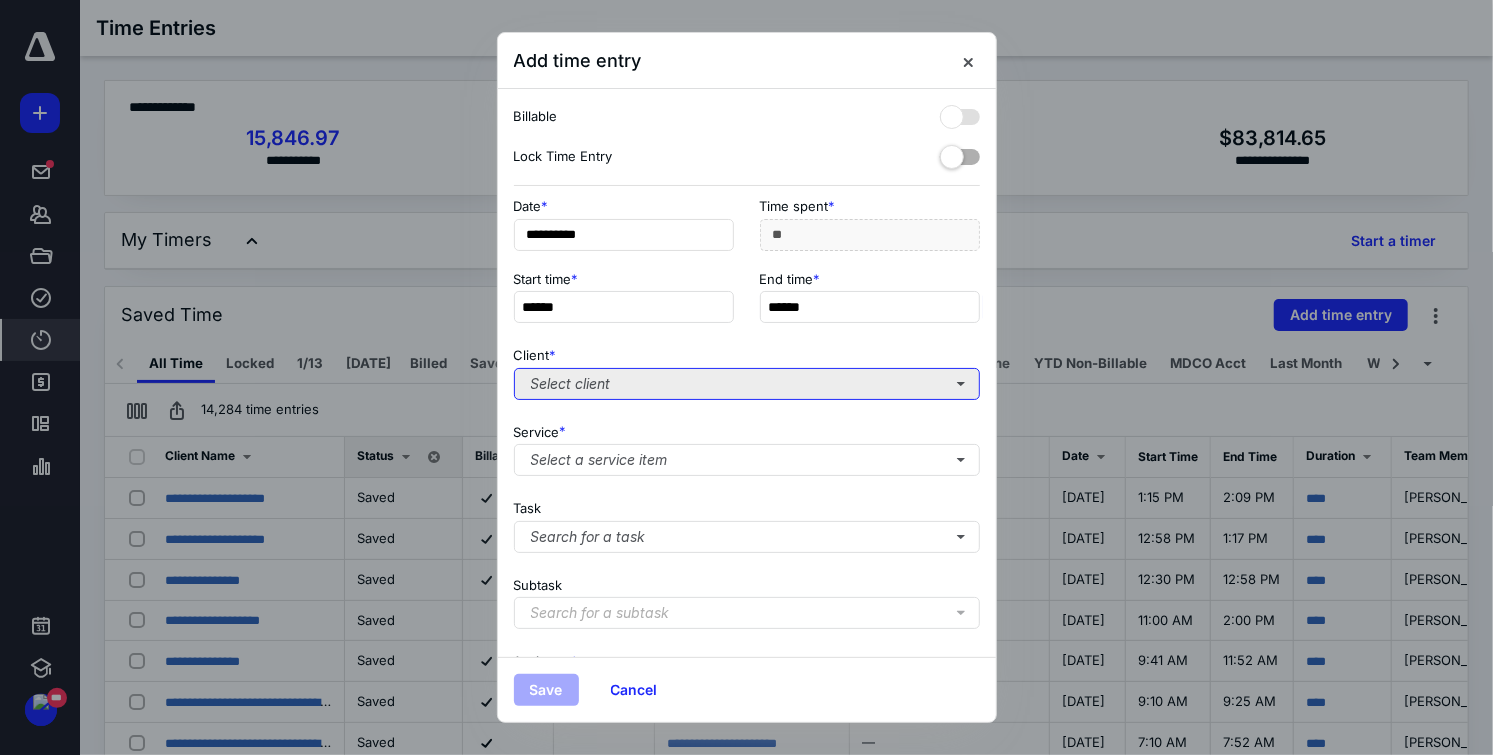 click on "Select client" at bounding box center [747, 384] 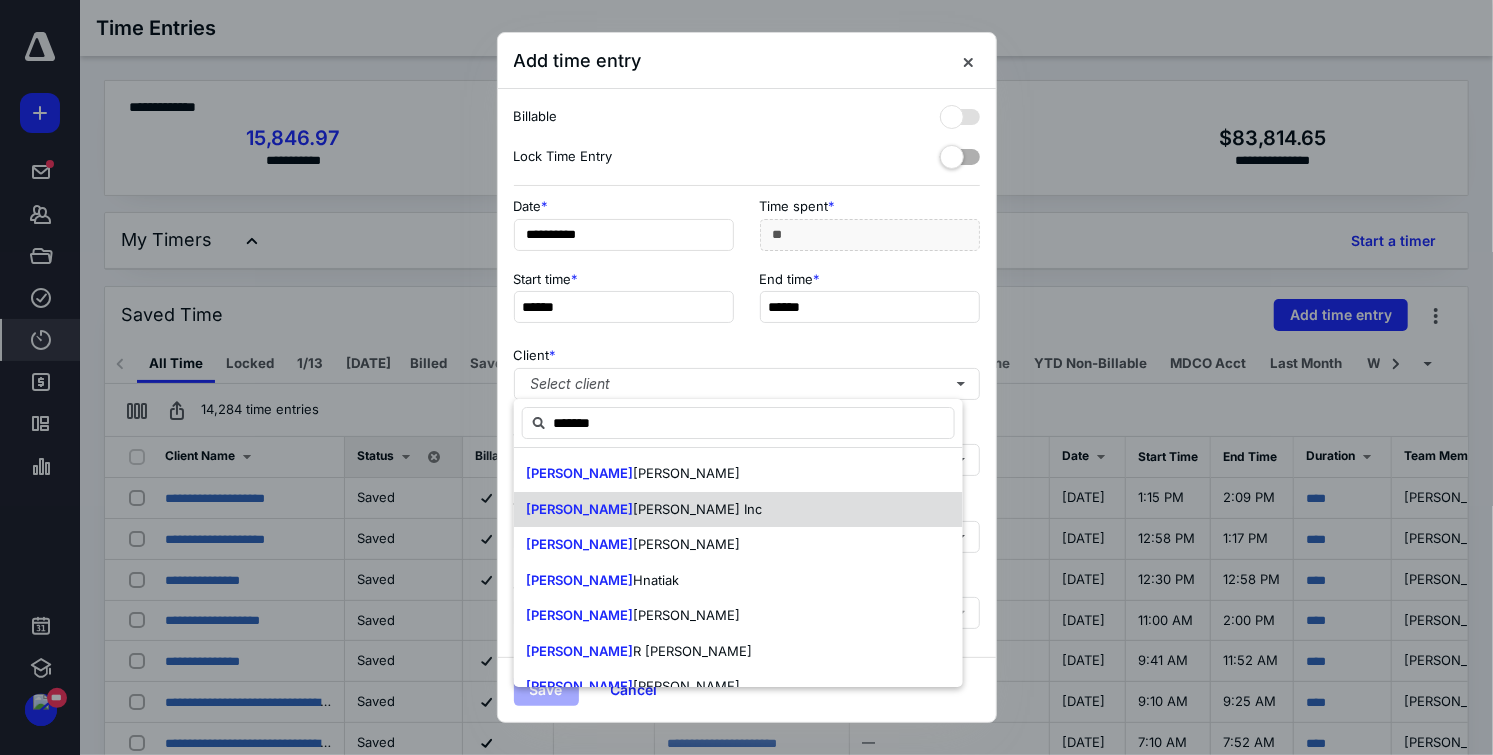 click on "[PERSON_NAME] Inc" at bounding box center (697, 509) 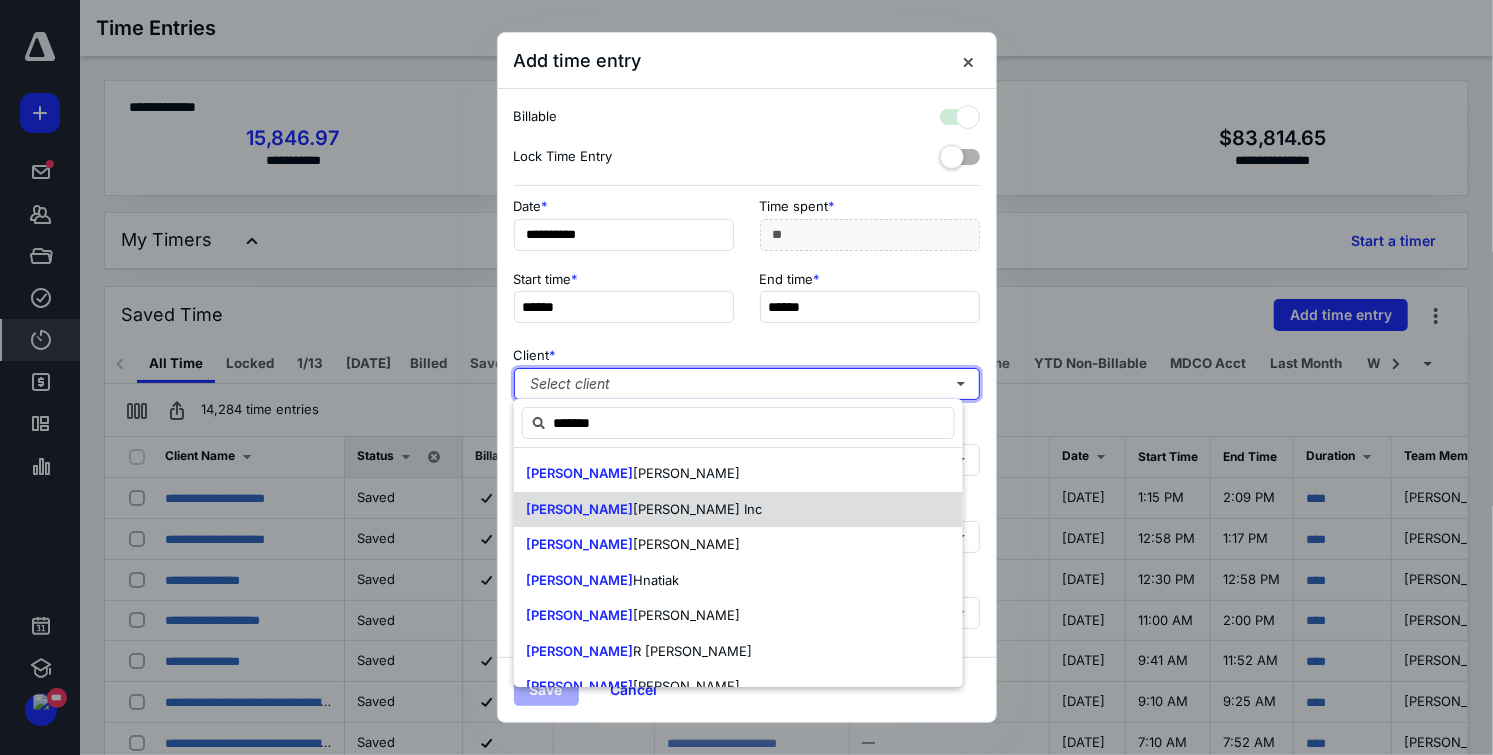 checkbox on "true" 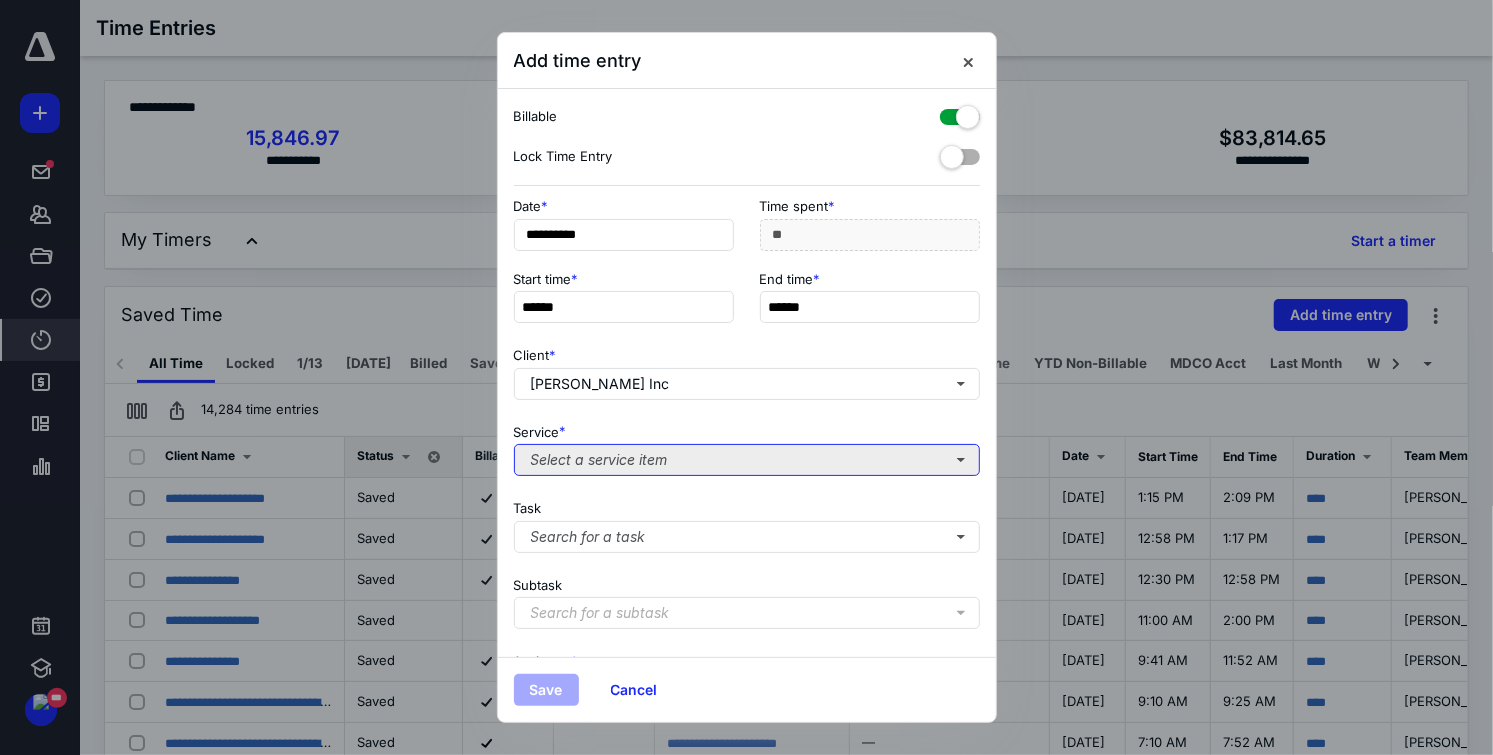 click on "Select a service item" at bounding box center (747, 460) 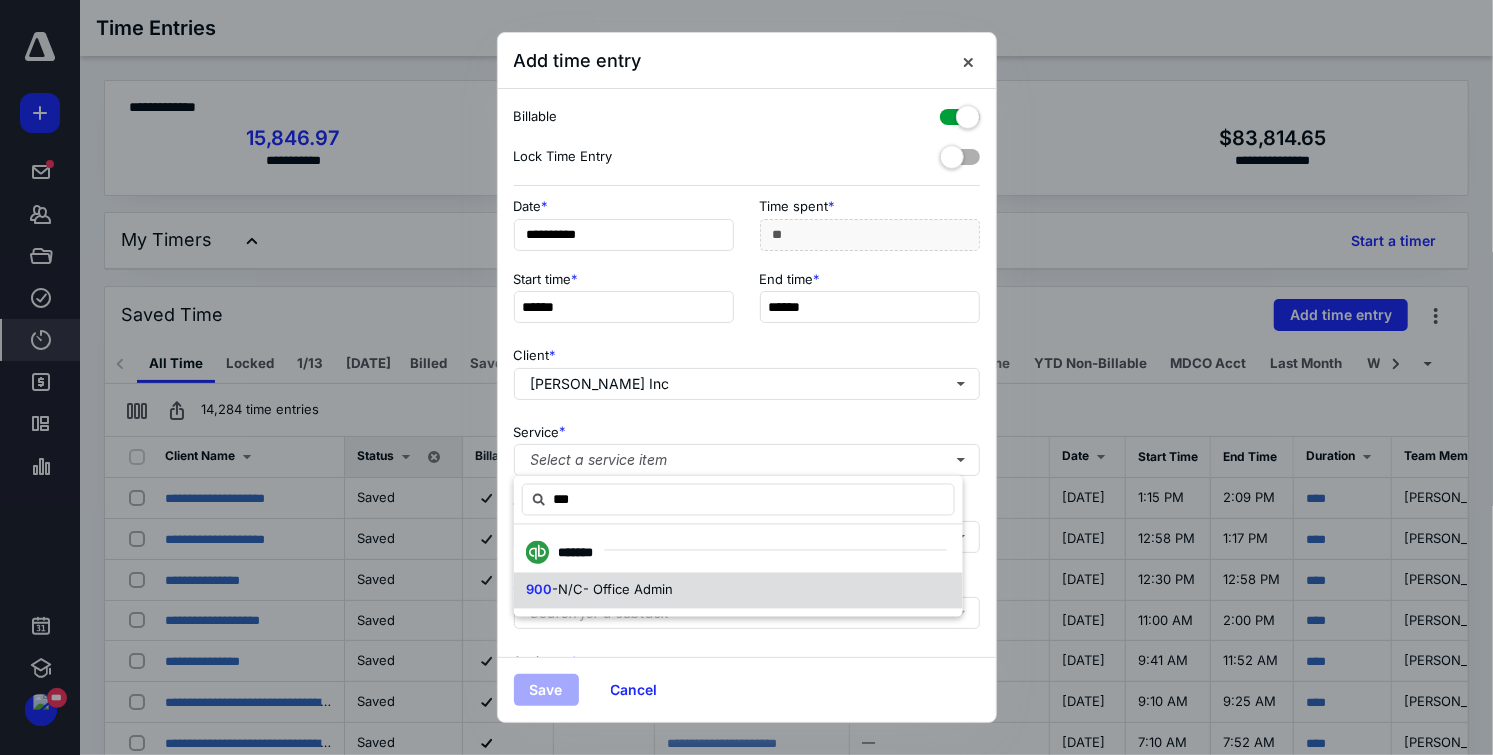 click on "-N/C- Office Admin" at bounding box center (612, 590) 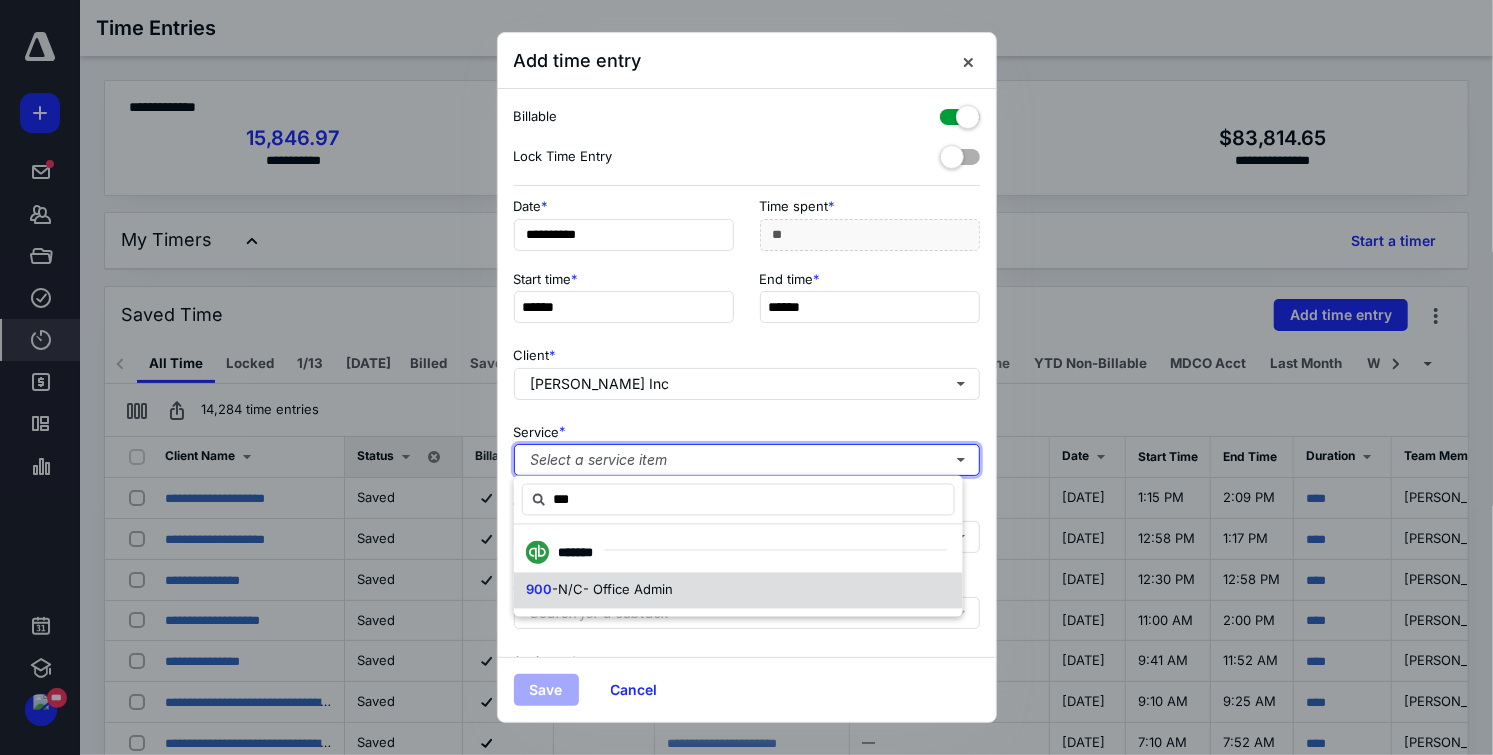 type 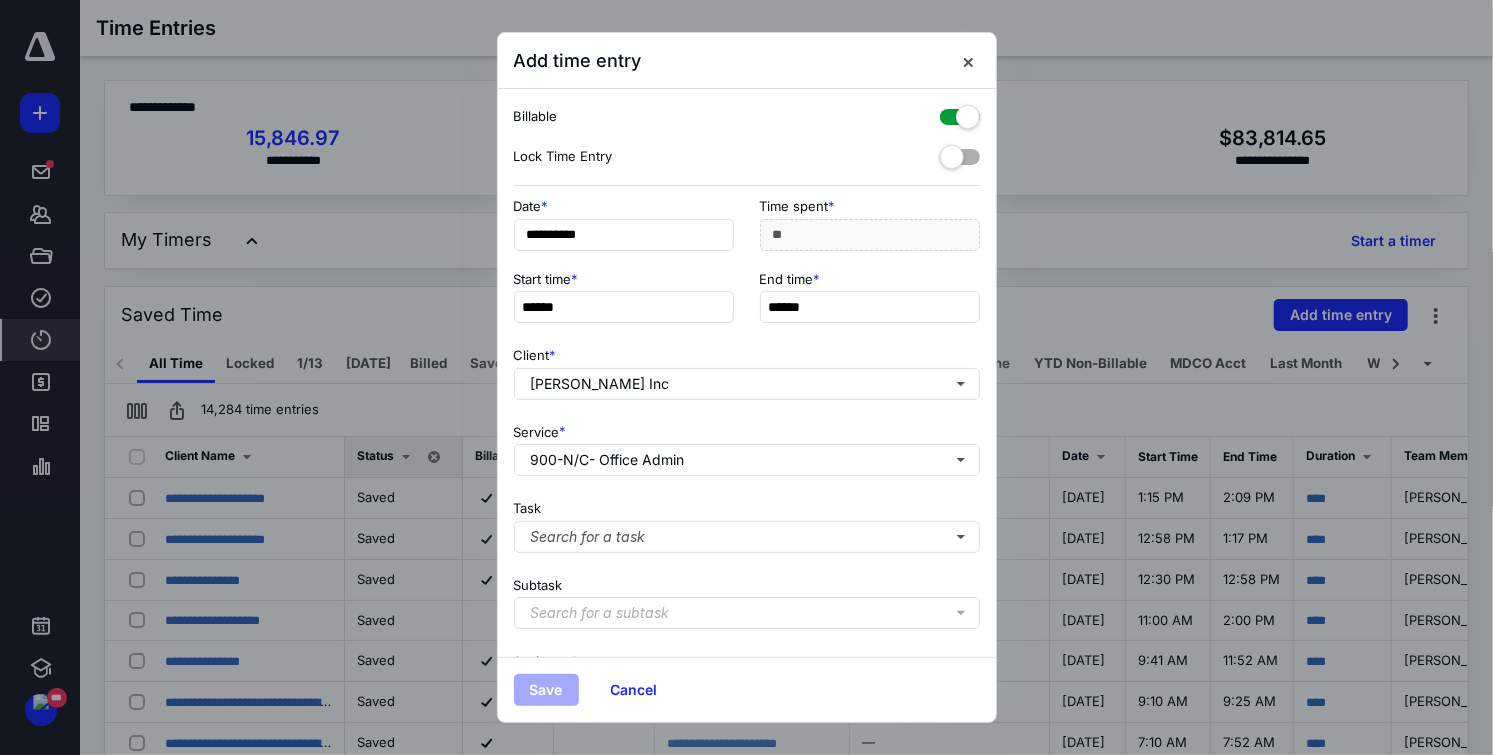 click at bounding box center [960, 113] 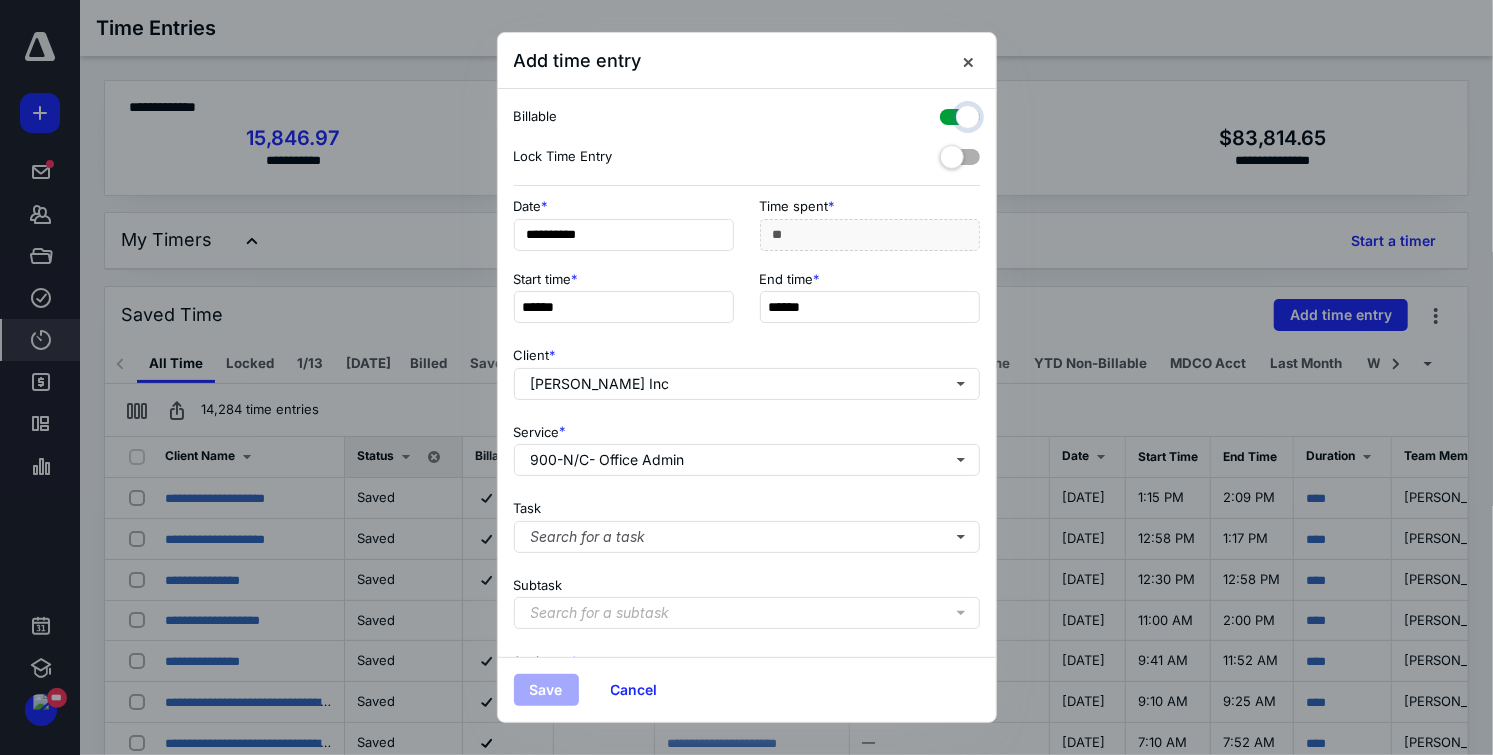 click at bounding box center (950, 114) 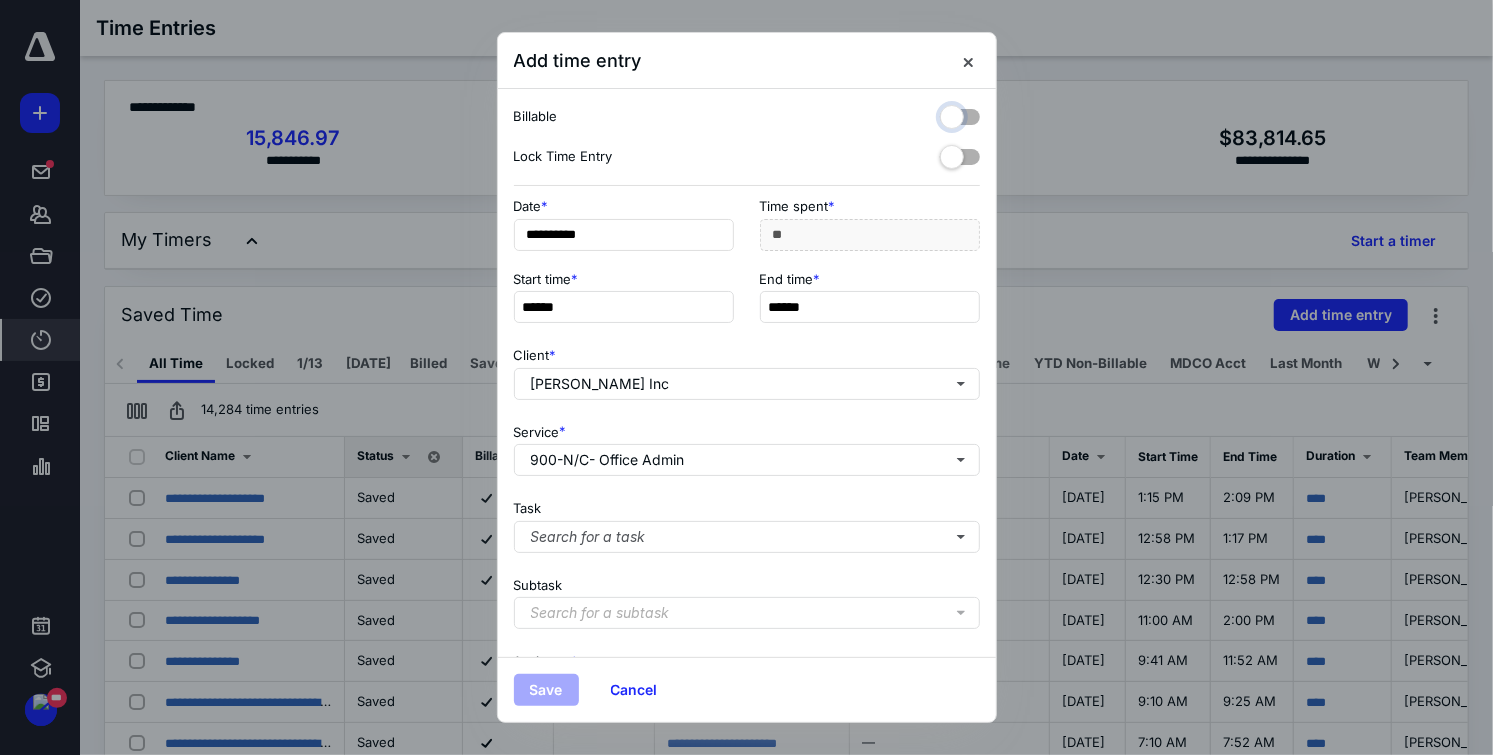 checkbox on "false" 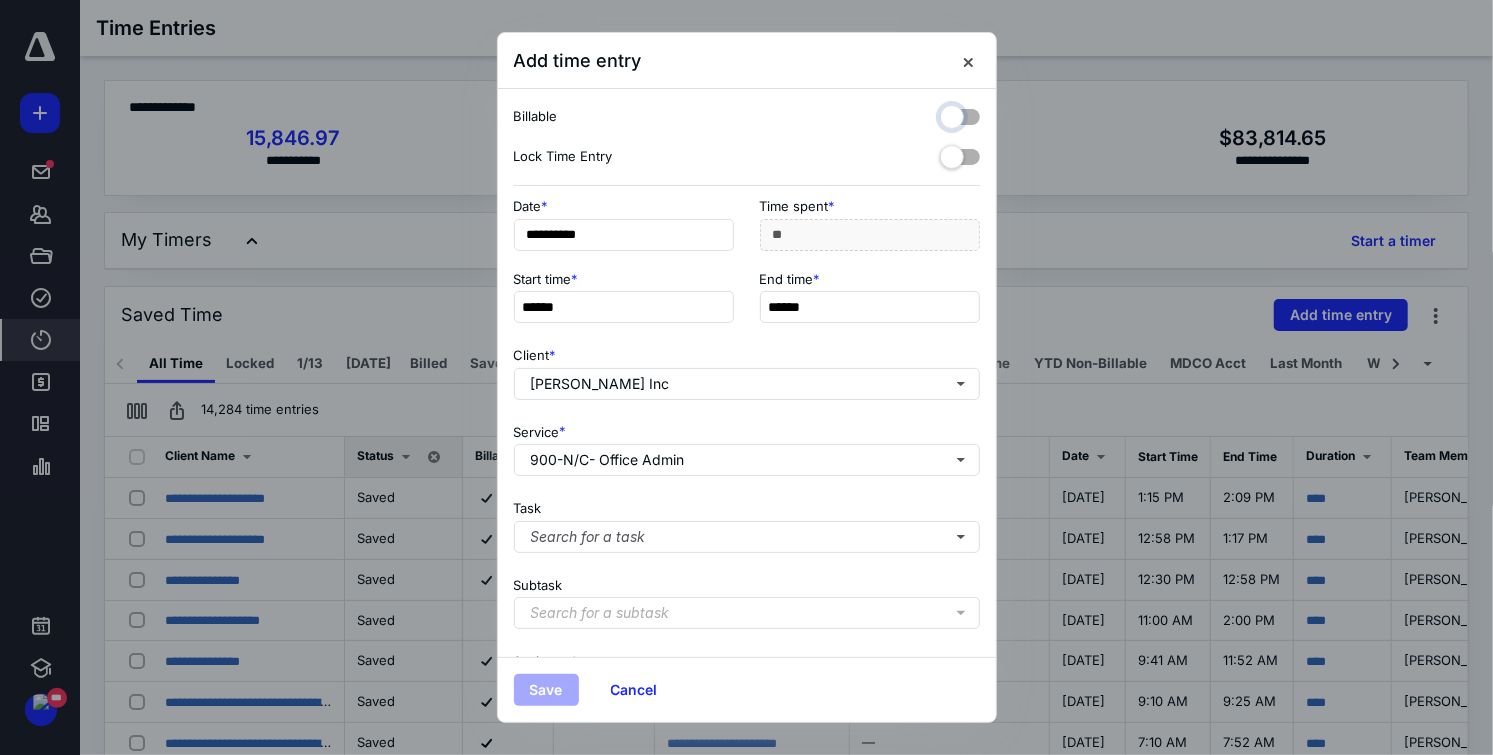 scroll, scrollTop: 221, scrollLeft: 0, axis: vertical 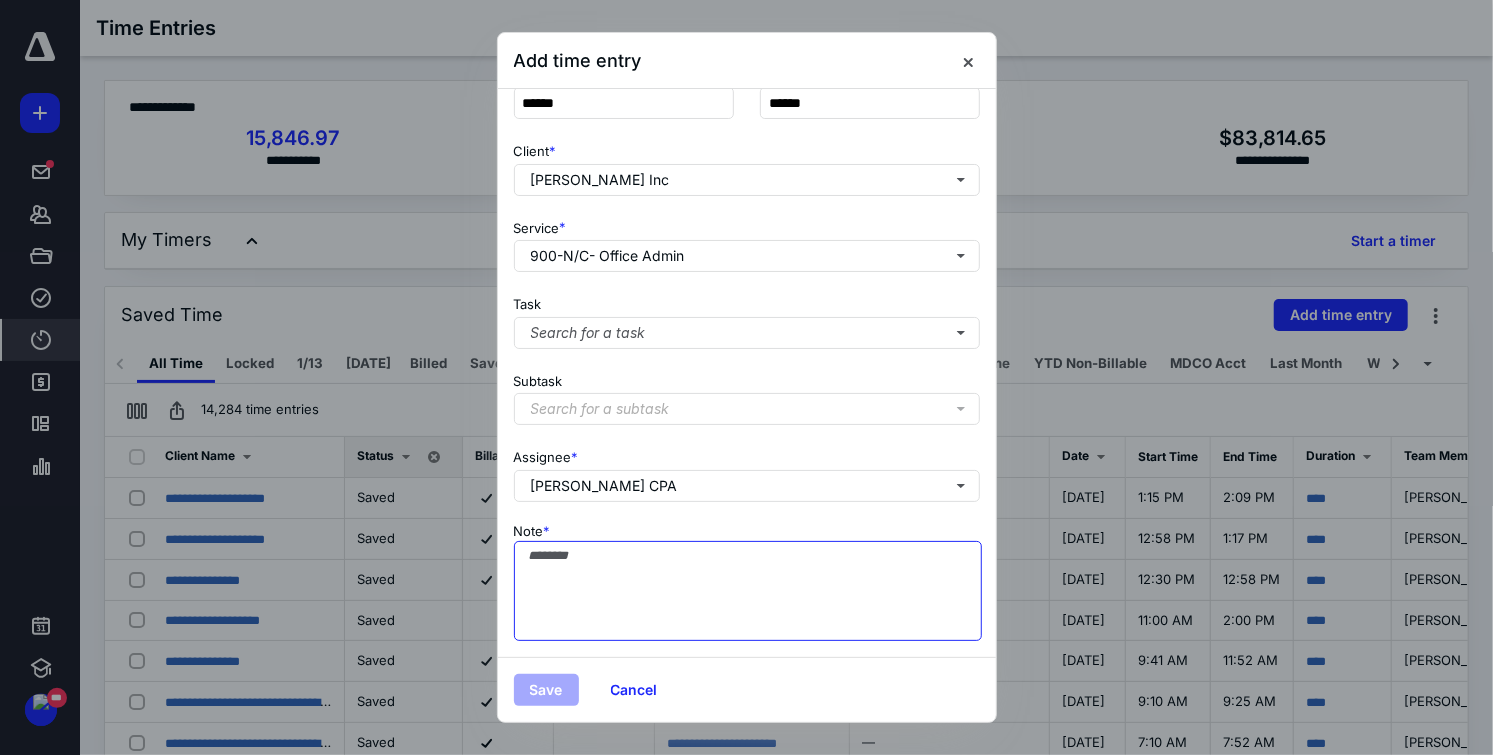 click on "Note *" at bounding box center (748, 591) 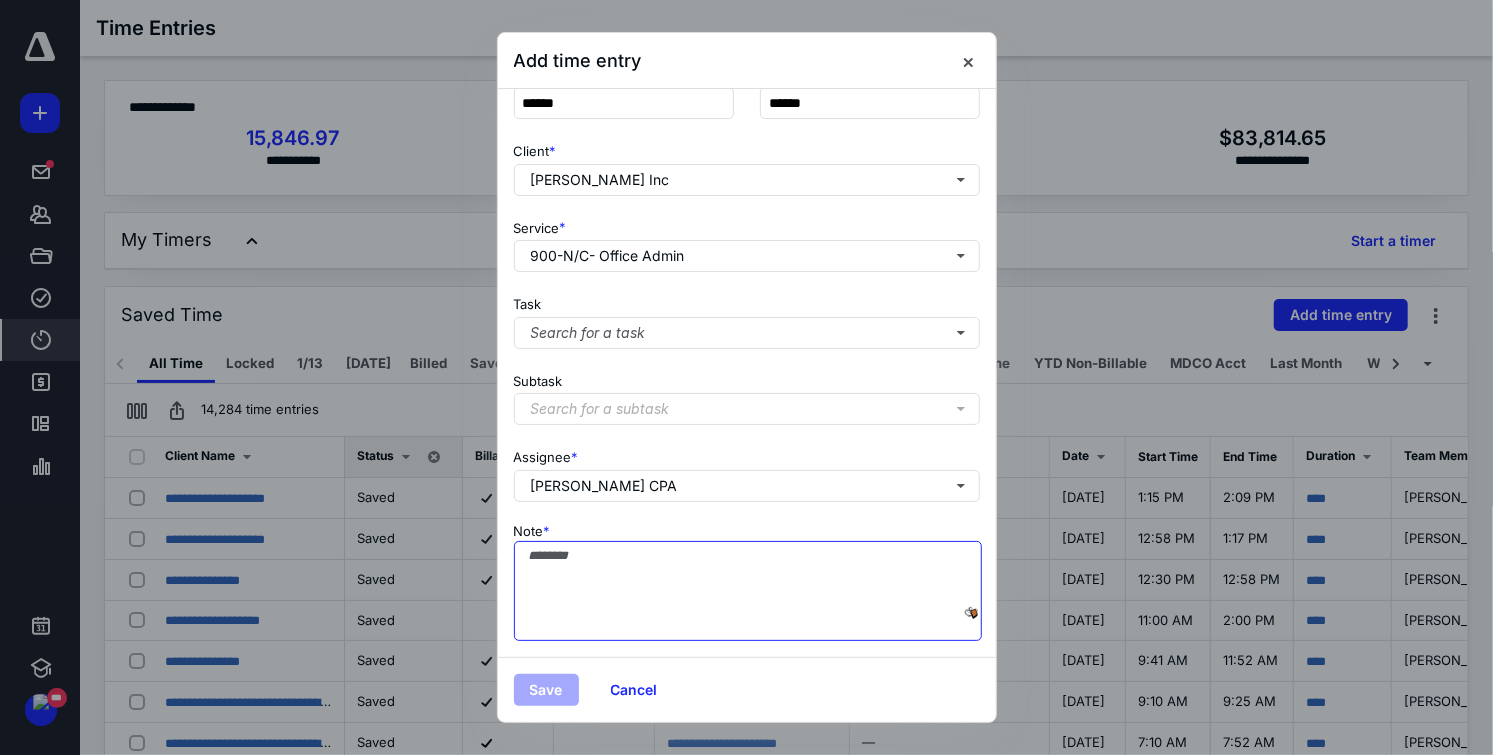 scroll, scrollTop: 221, scrollLeft: 0, axis: vertical 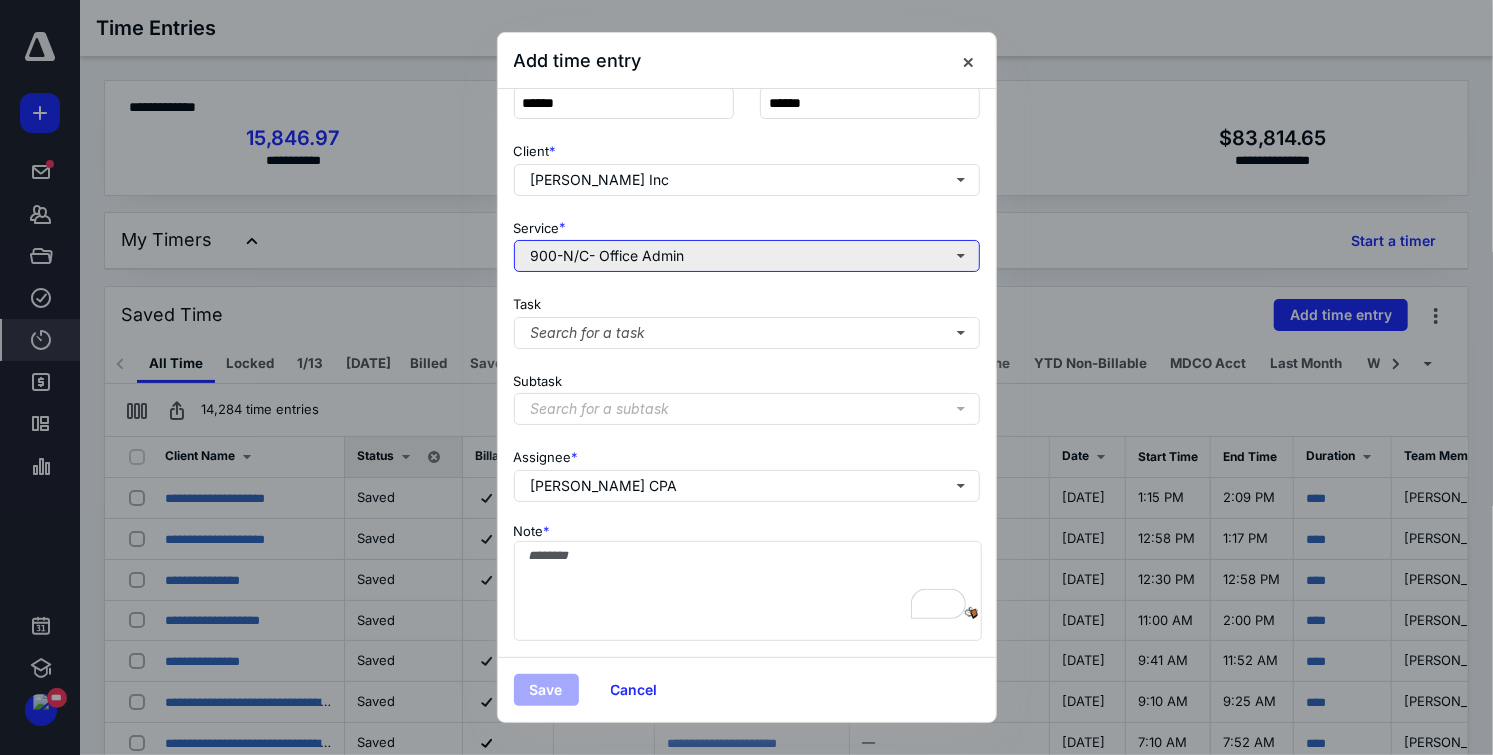 click on "900-N/C- Office Admin" at bounding box center (747, 256) 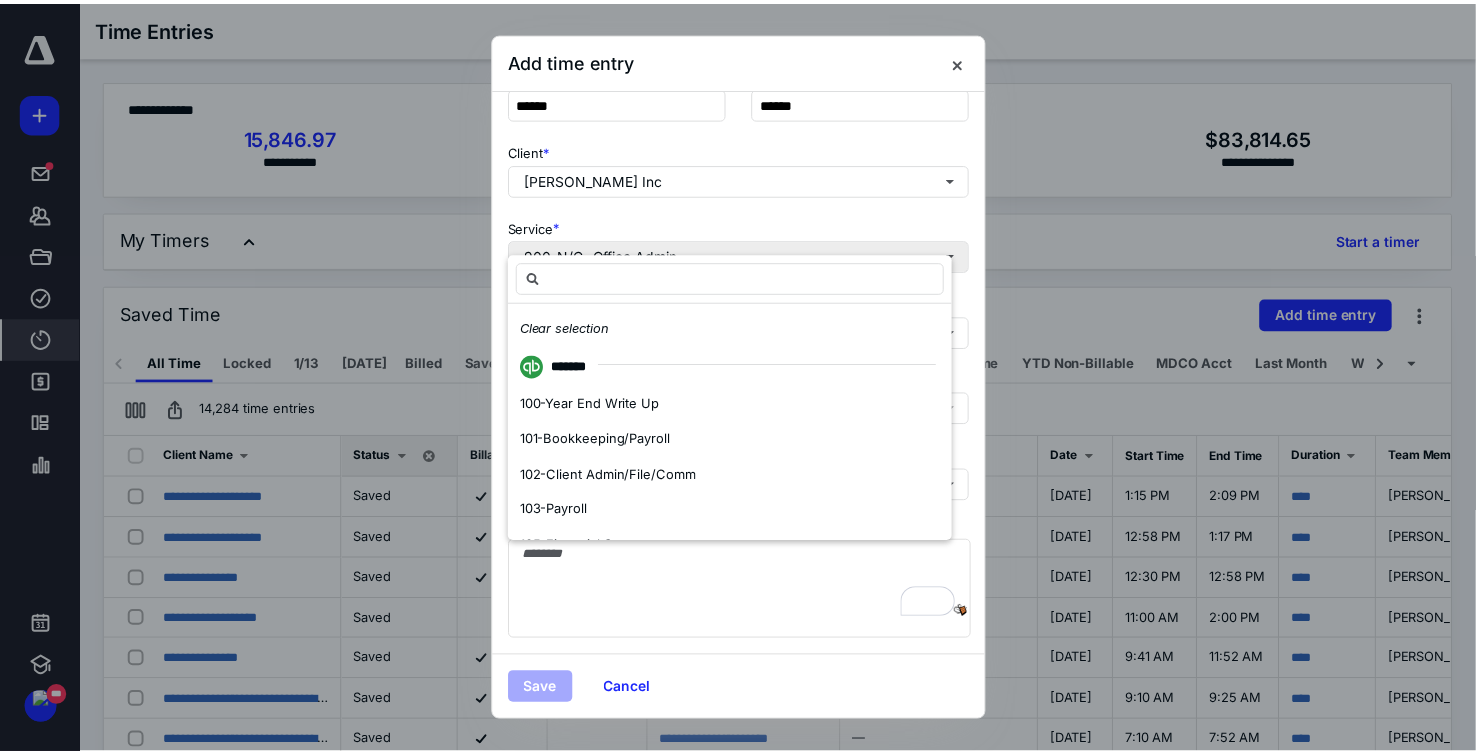 scroll, scrollTop: 221, scrollLeft: 0, axis: vertical 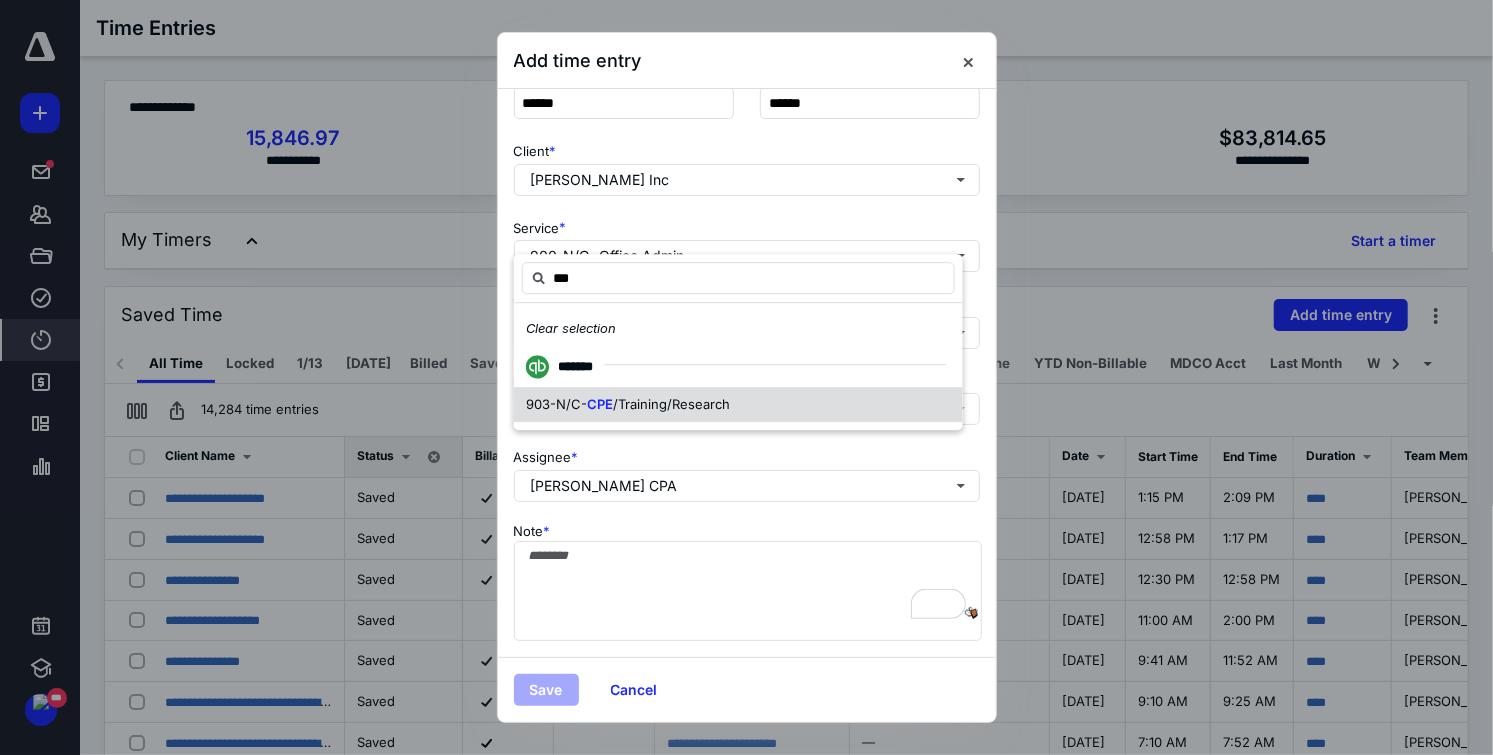 click on "/Training/Research" at bounding box center [671, 404] 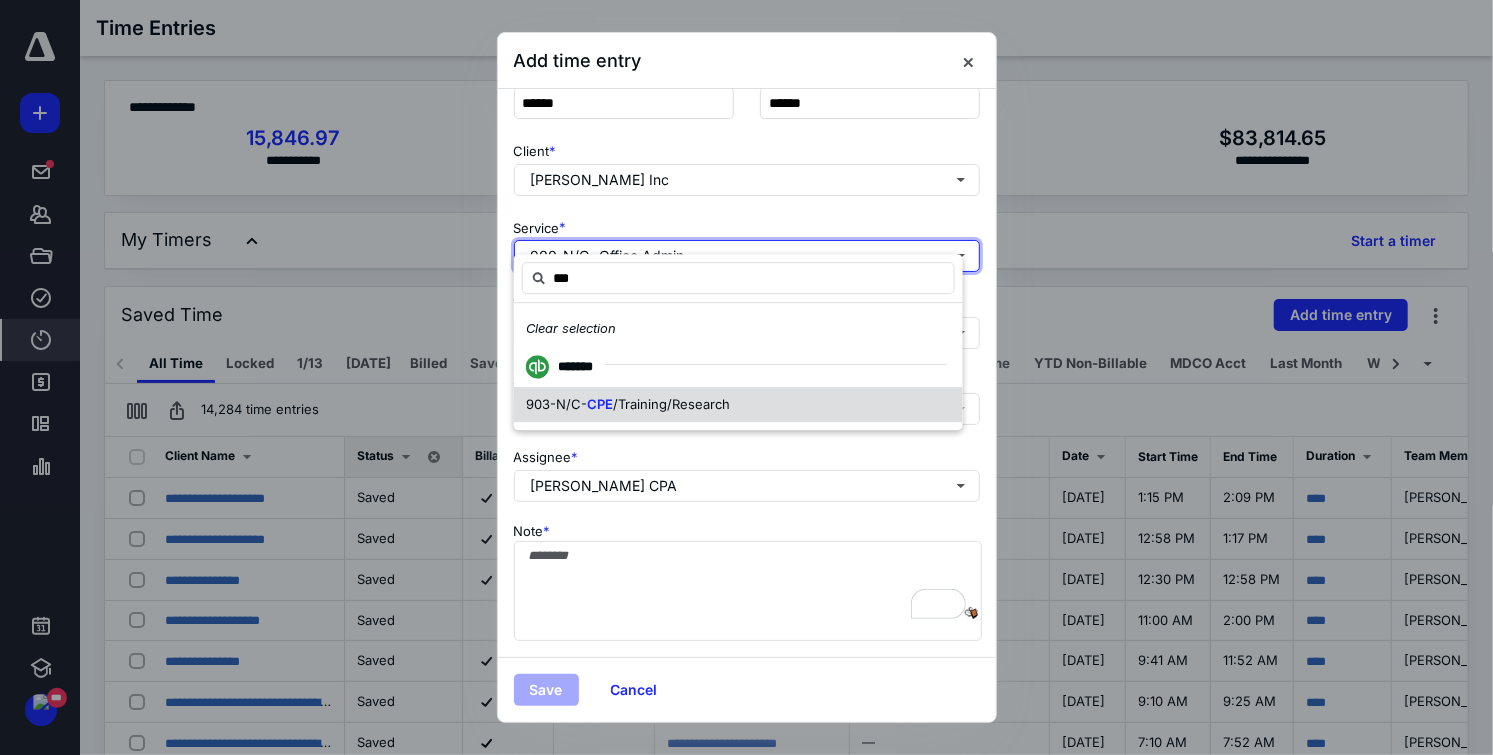 type 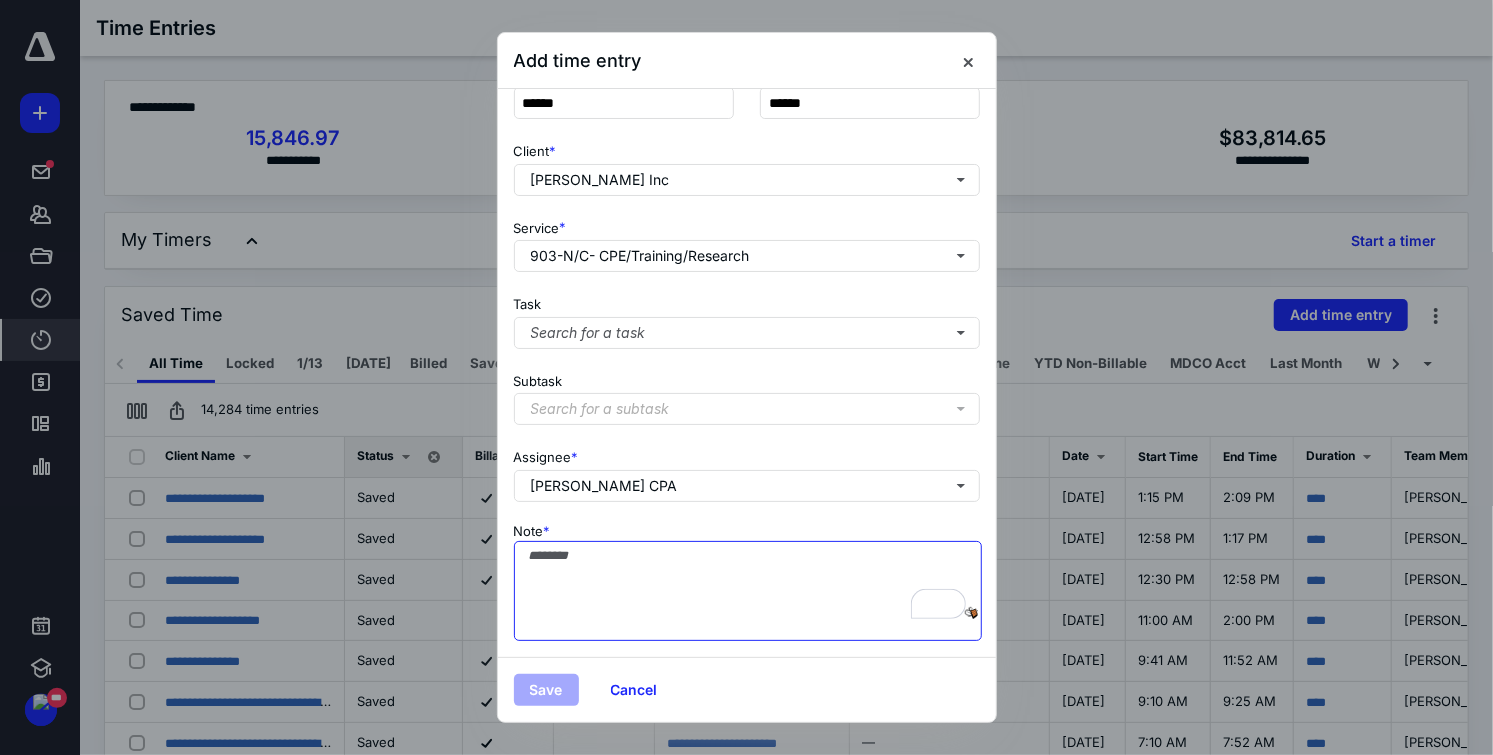 click on "Note *" at bounding box center (748, 591) 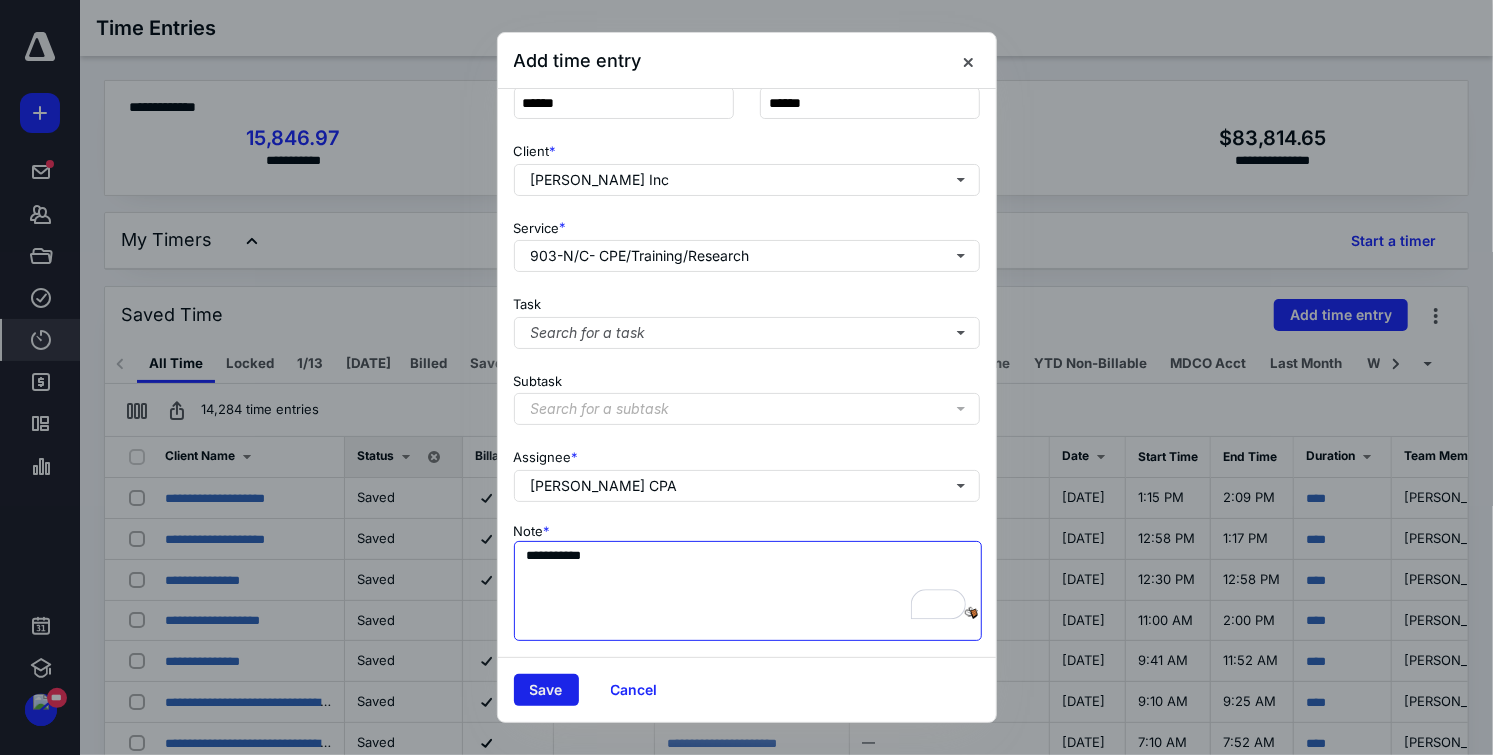 type on "**********" 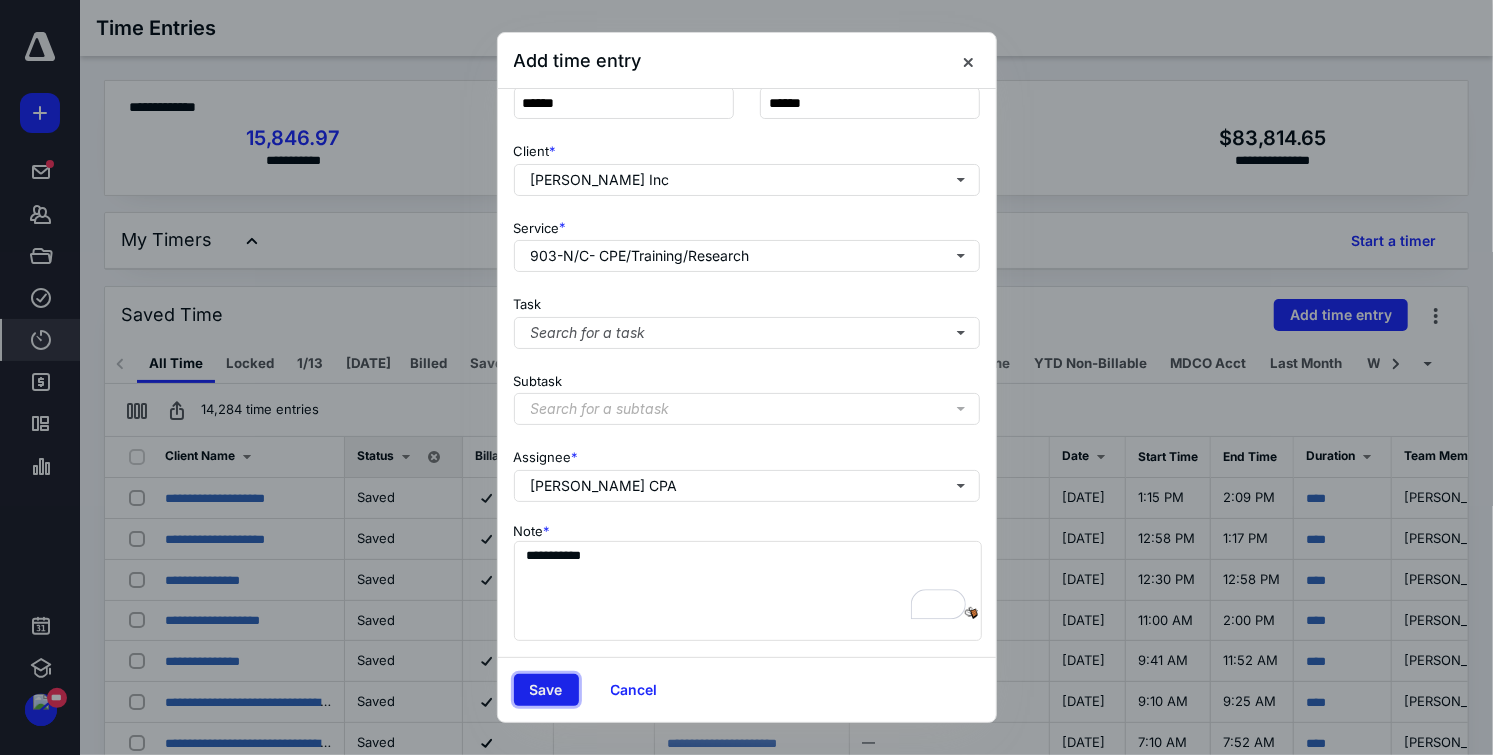 click on "Save" at bounding box center [546, 690] 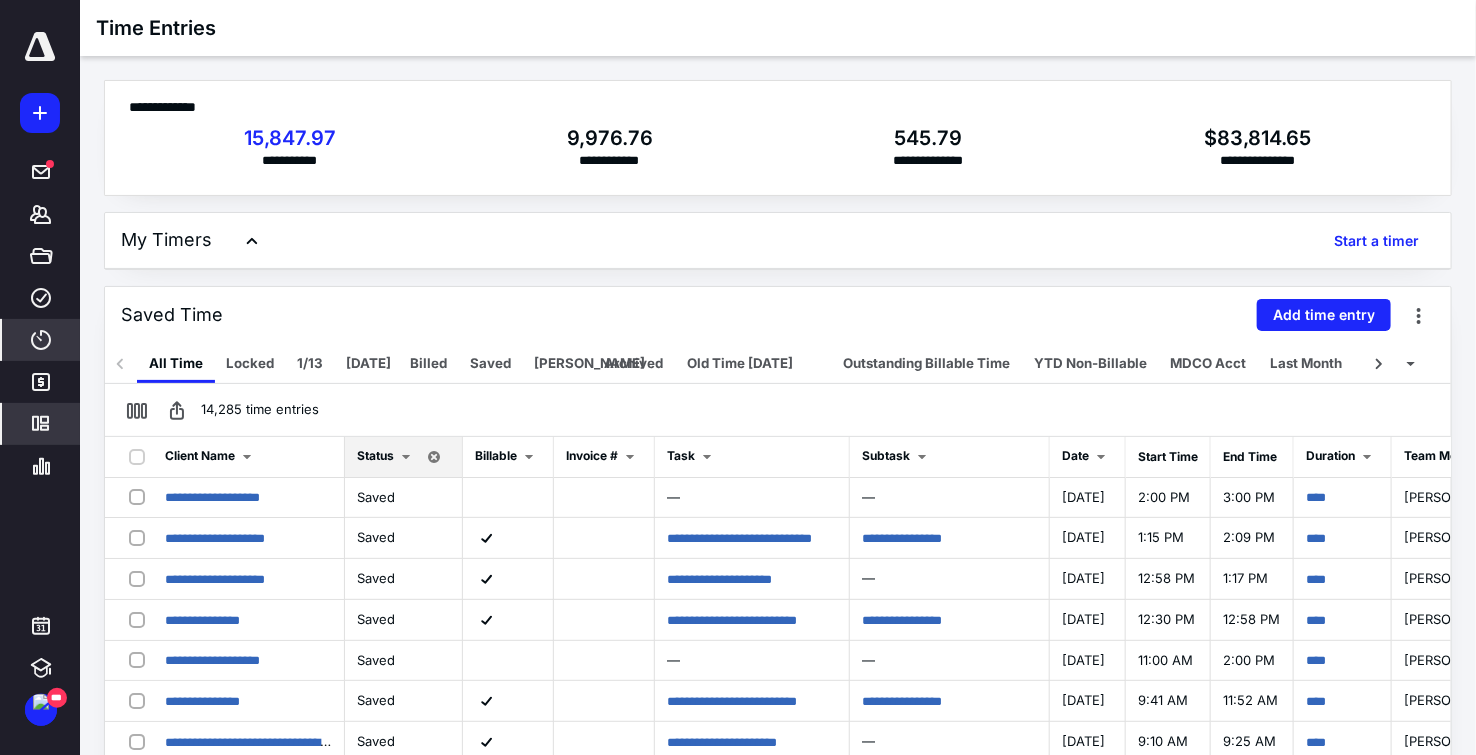 click 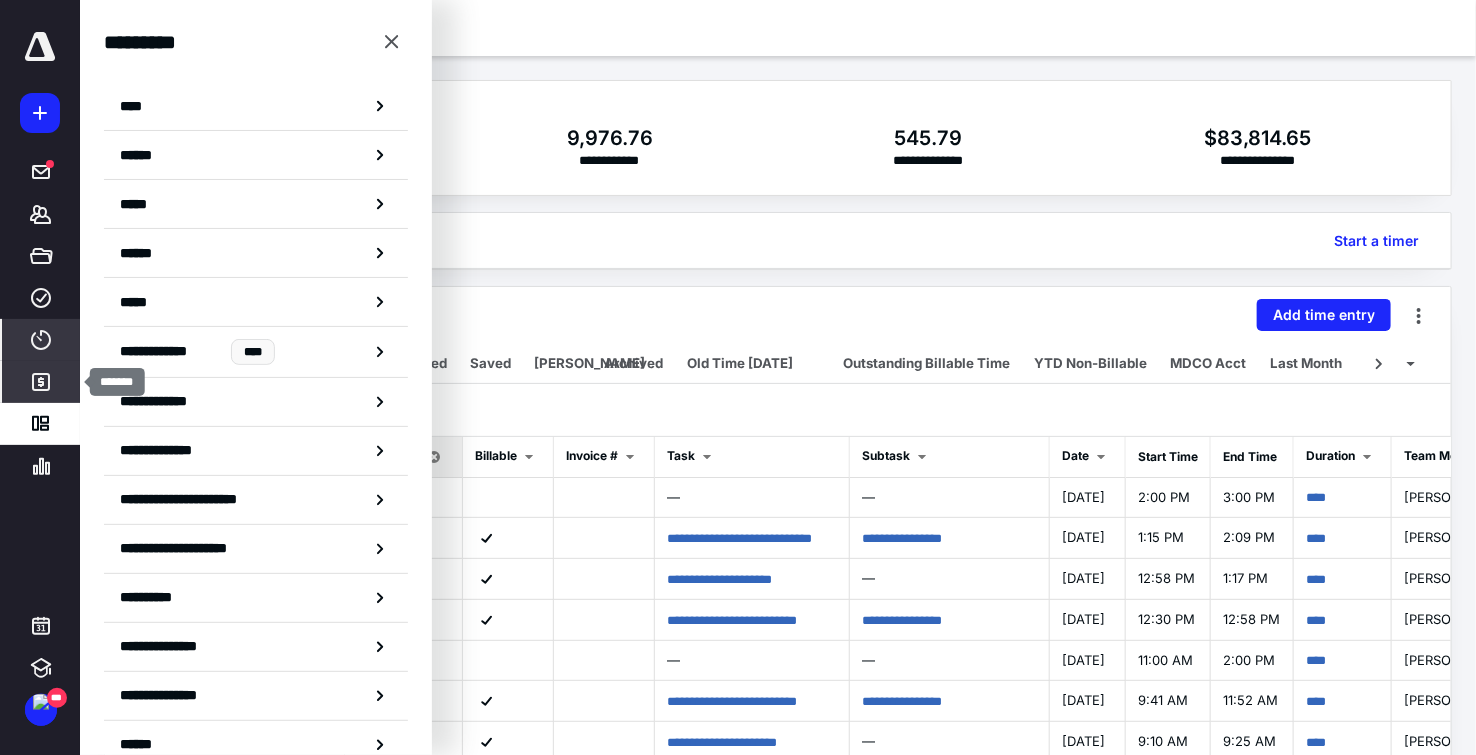 click 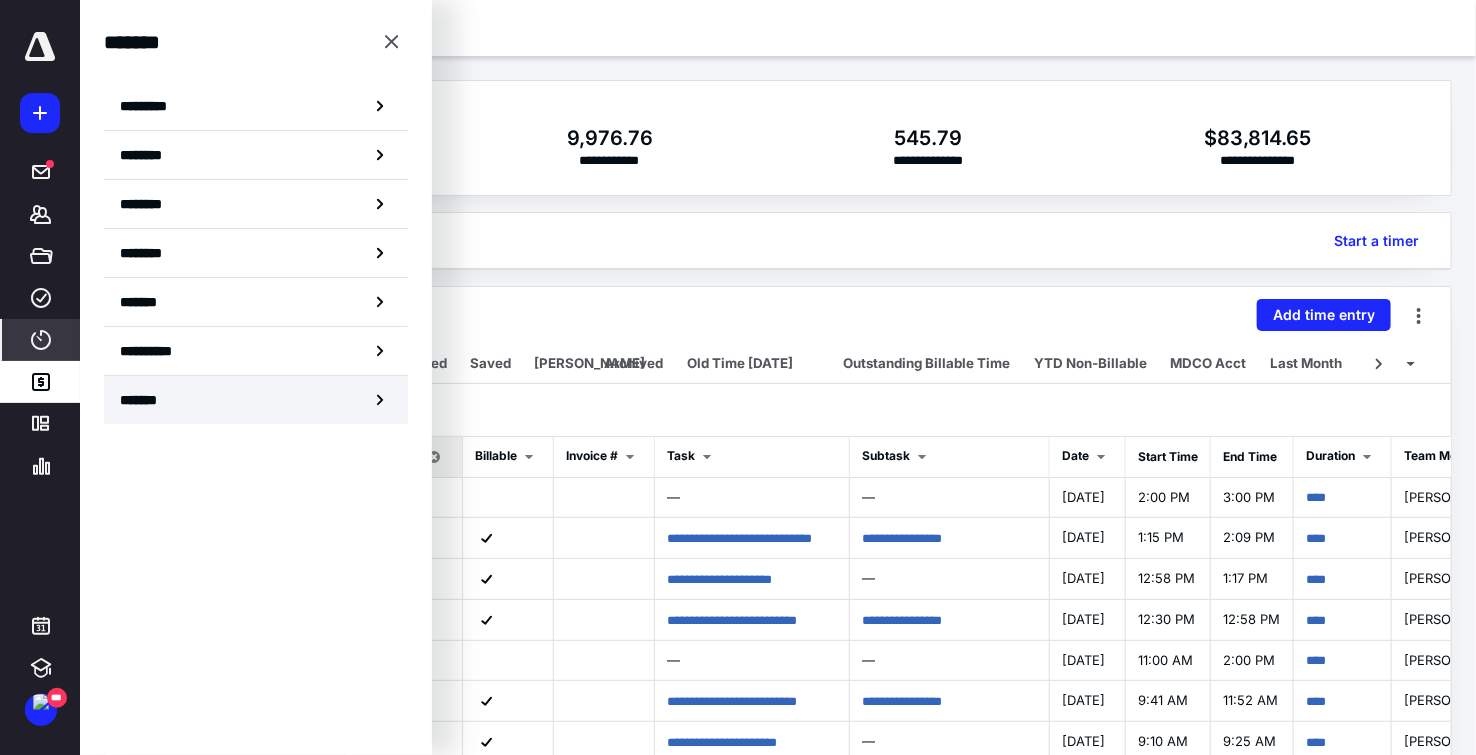 click on "*******" at bounding box center (146, 400) 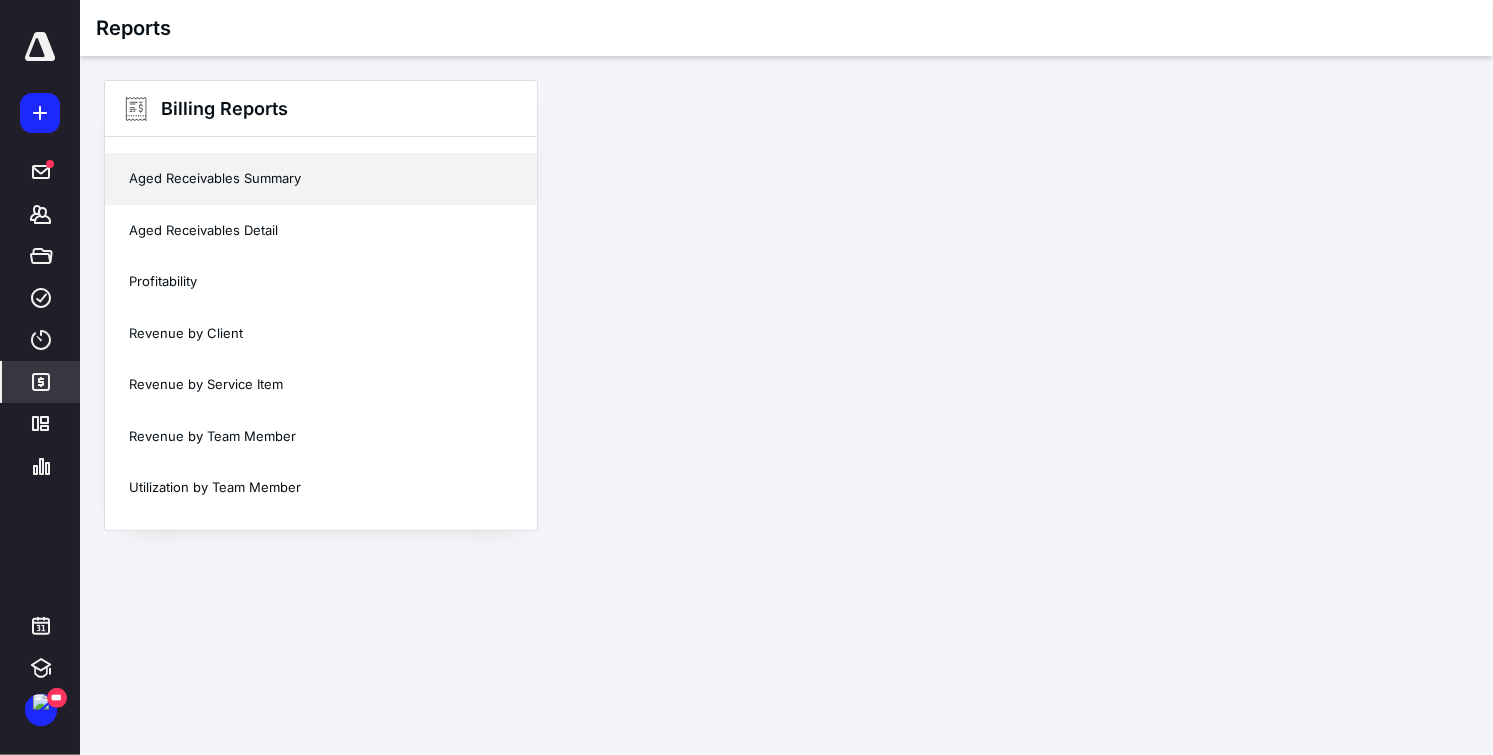 click on "Aged Receivables Summary" at bounding box center (321, 179) 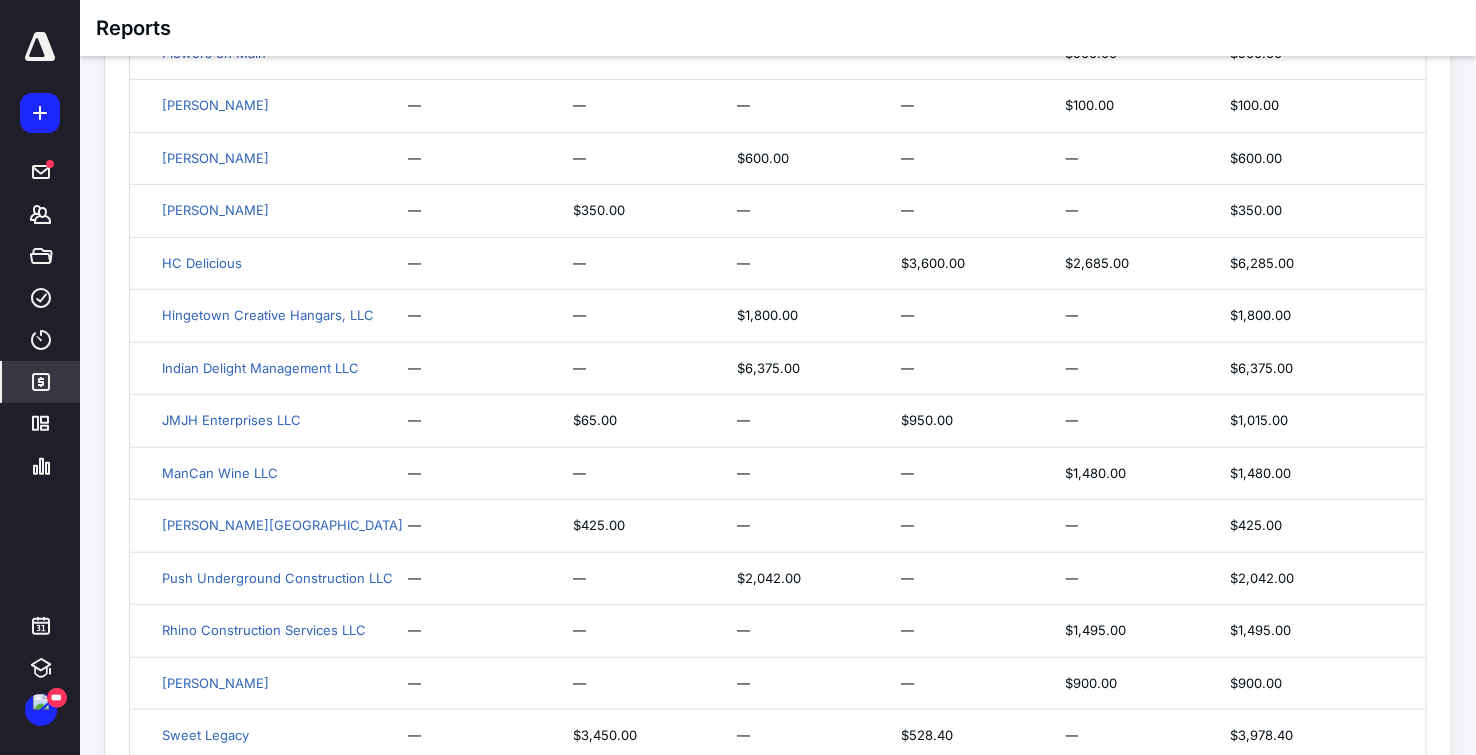 scroll, scrollTop: 739, scrollLeft: 0, axis: vertical 